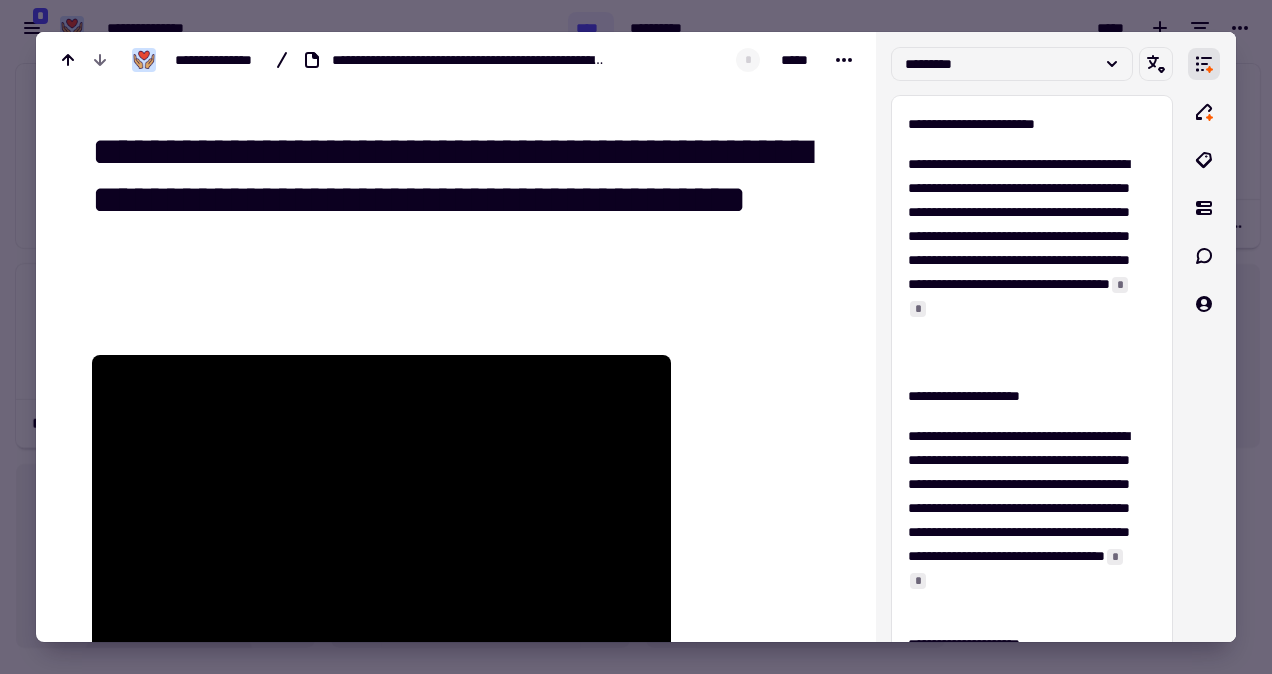 scroll, scrollTop: 0, scrollLeft: 0, axis: both 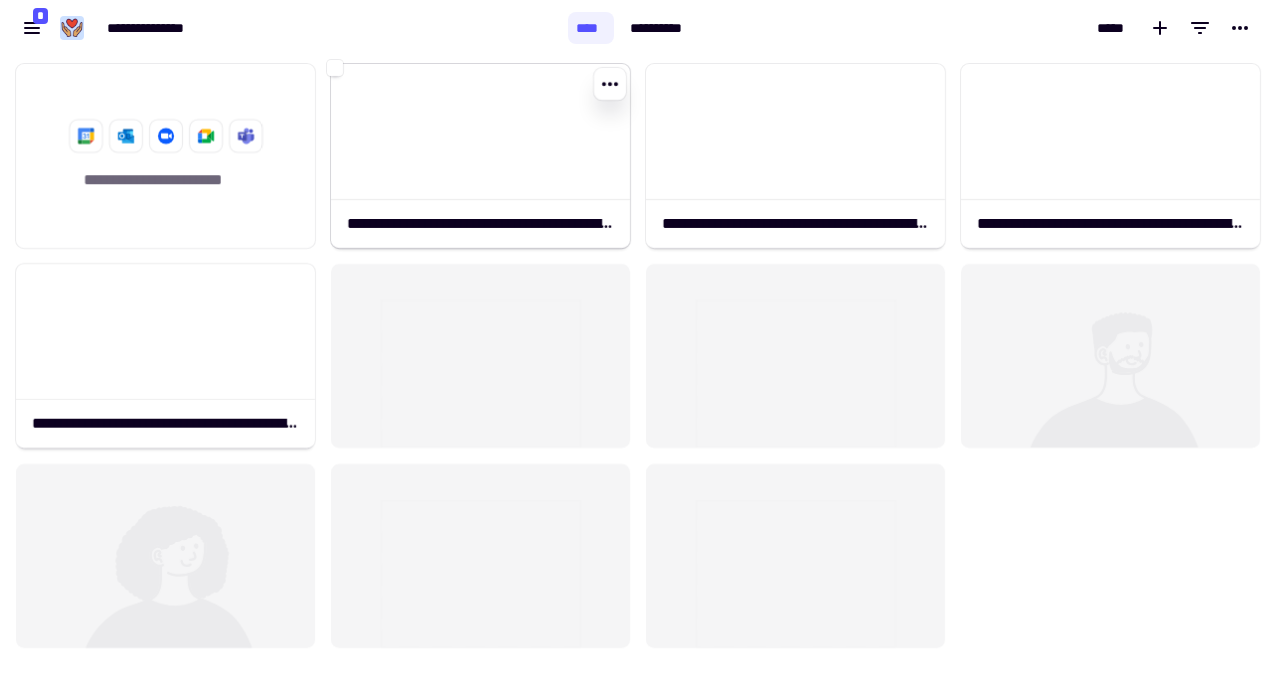 click 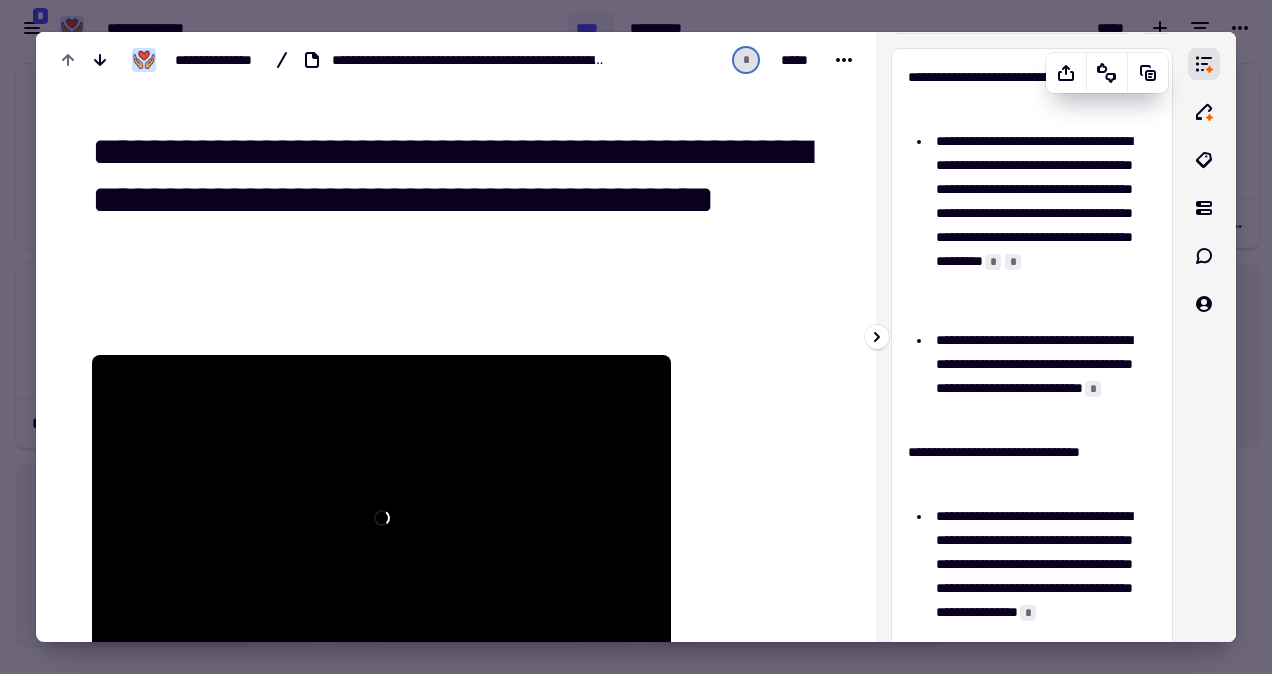 scroll, scrollTop: 0, scrollLeft: 0, axis: both 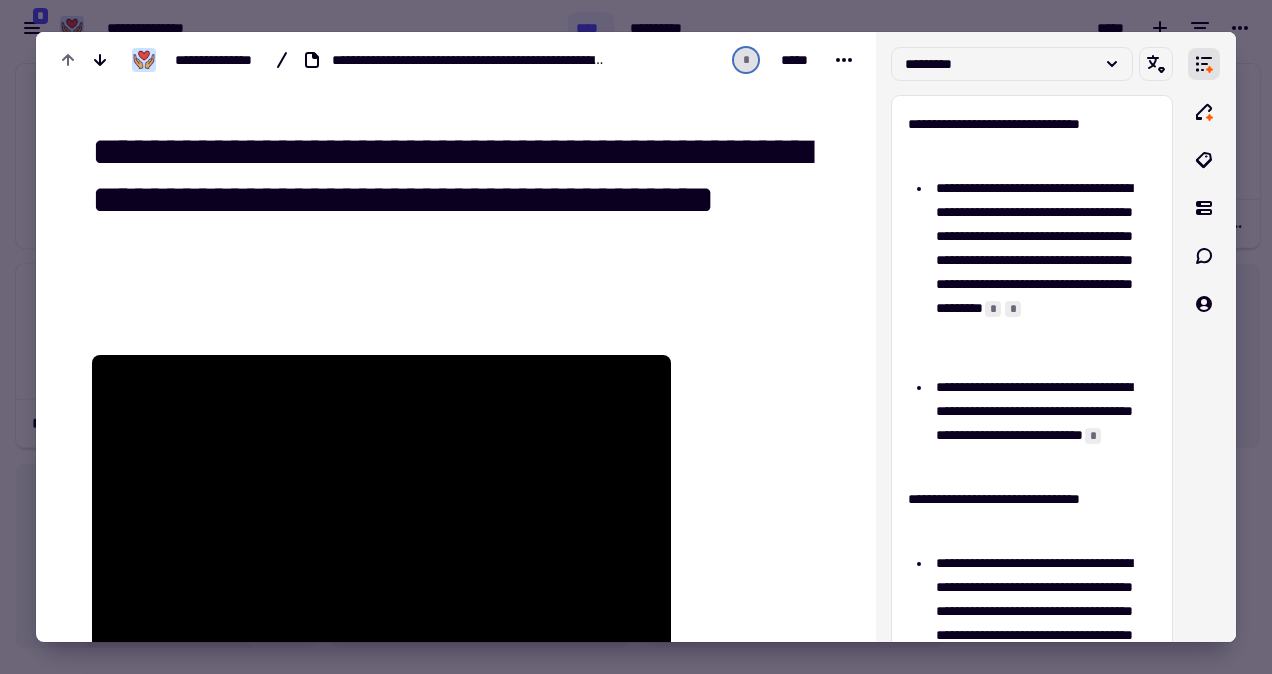 click at bounding box center (759, 5817) 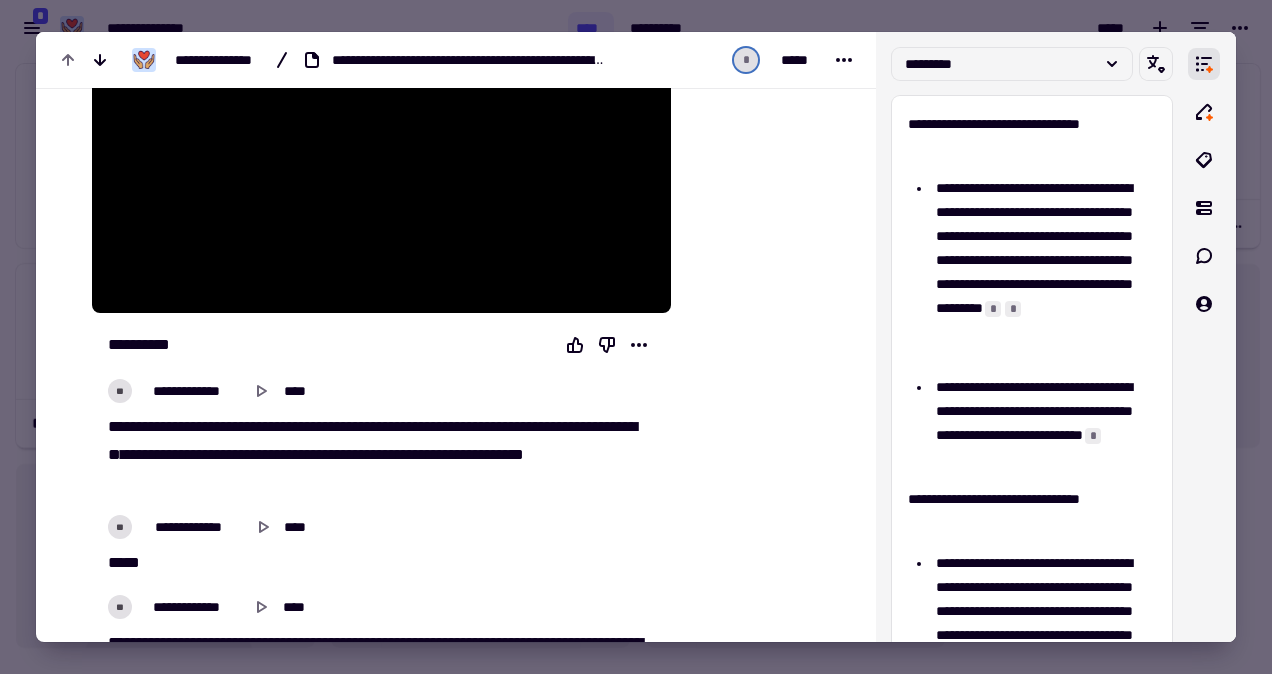 scroll, scrollTop: 0, scrollLeft: 0, axis: both 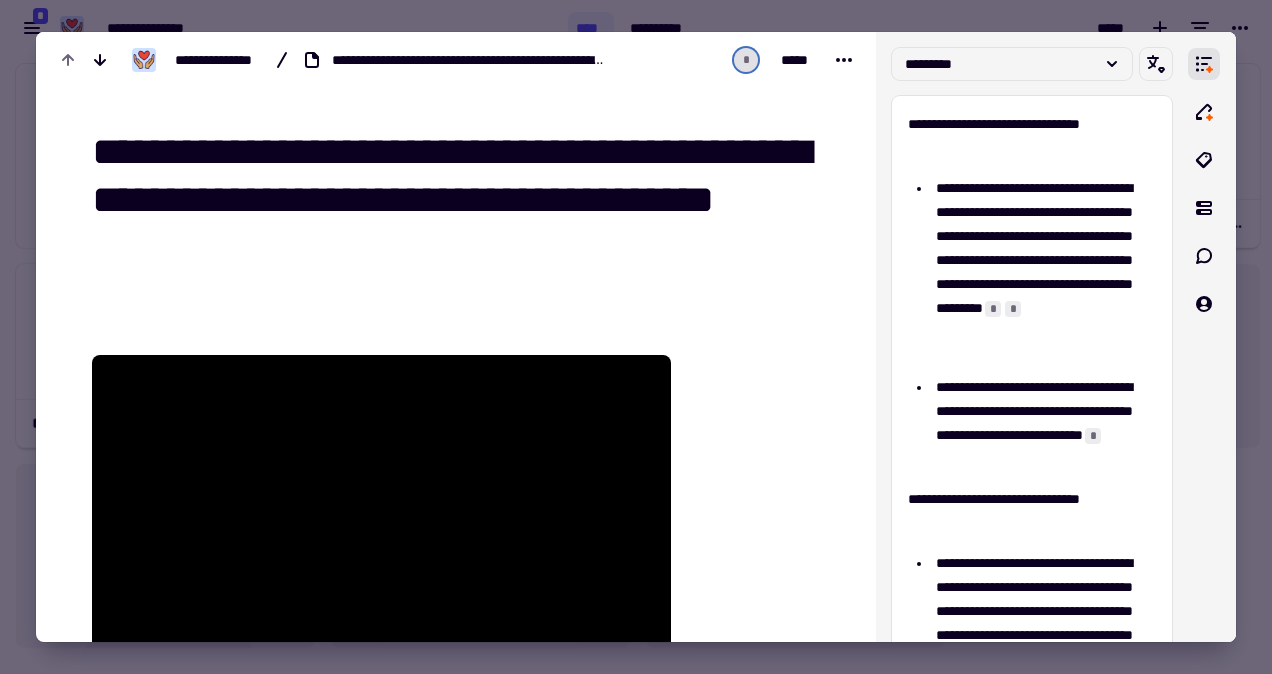 click at bounding box center (636, 337) 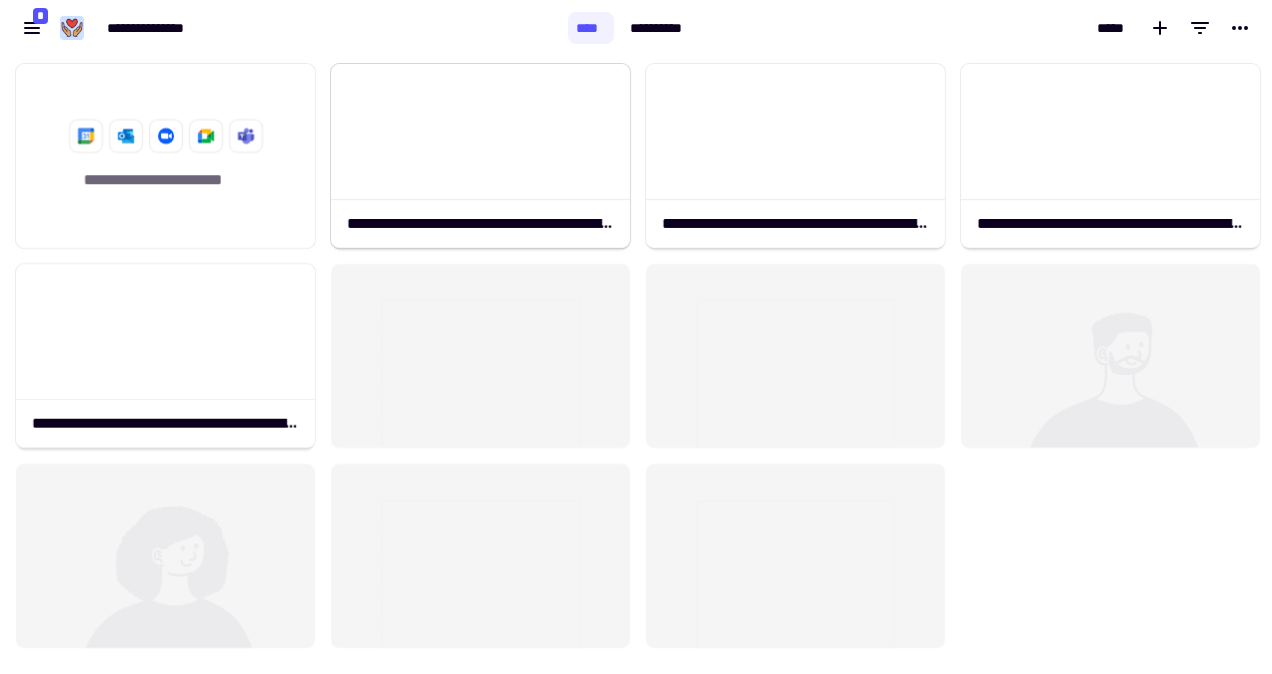 drag, startPoint x: 206, startPoint y: 215, endPoint x: 448, endPoint y: 182, distance: 244.23964 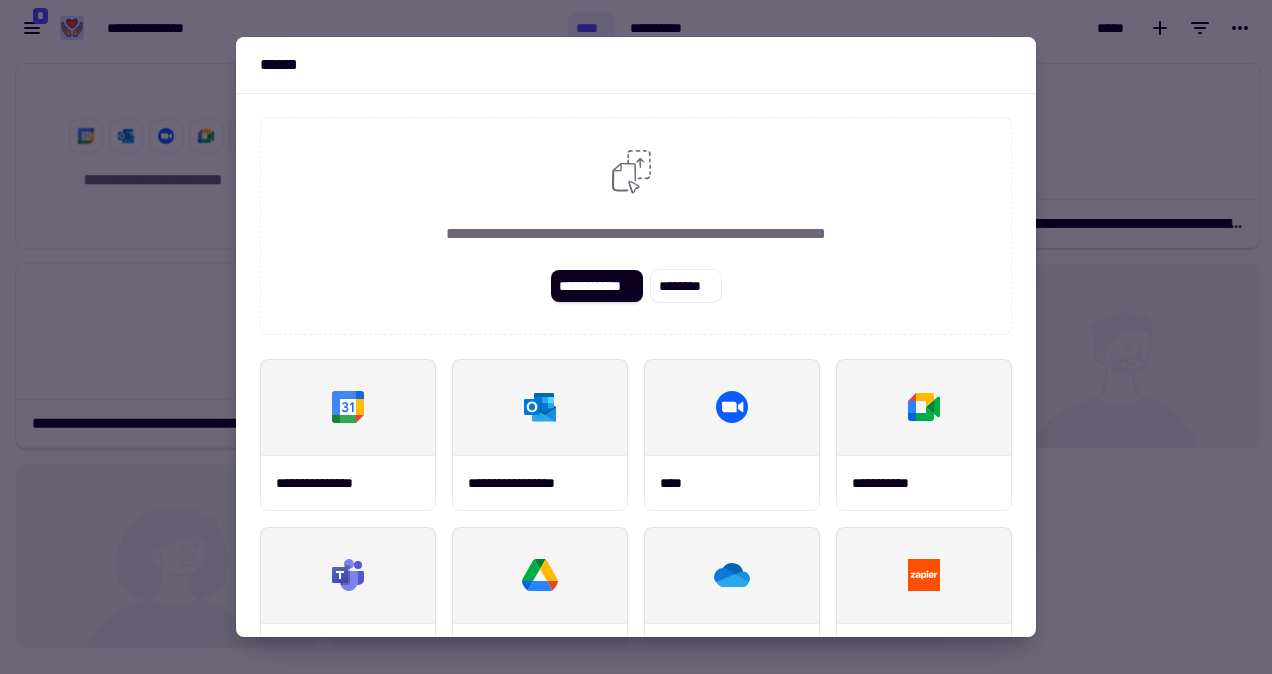 click at bounding box center [636, 337] 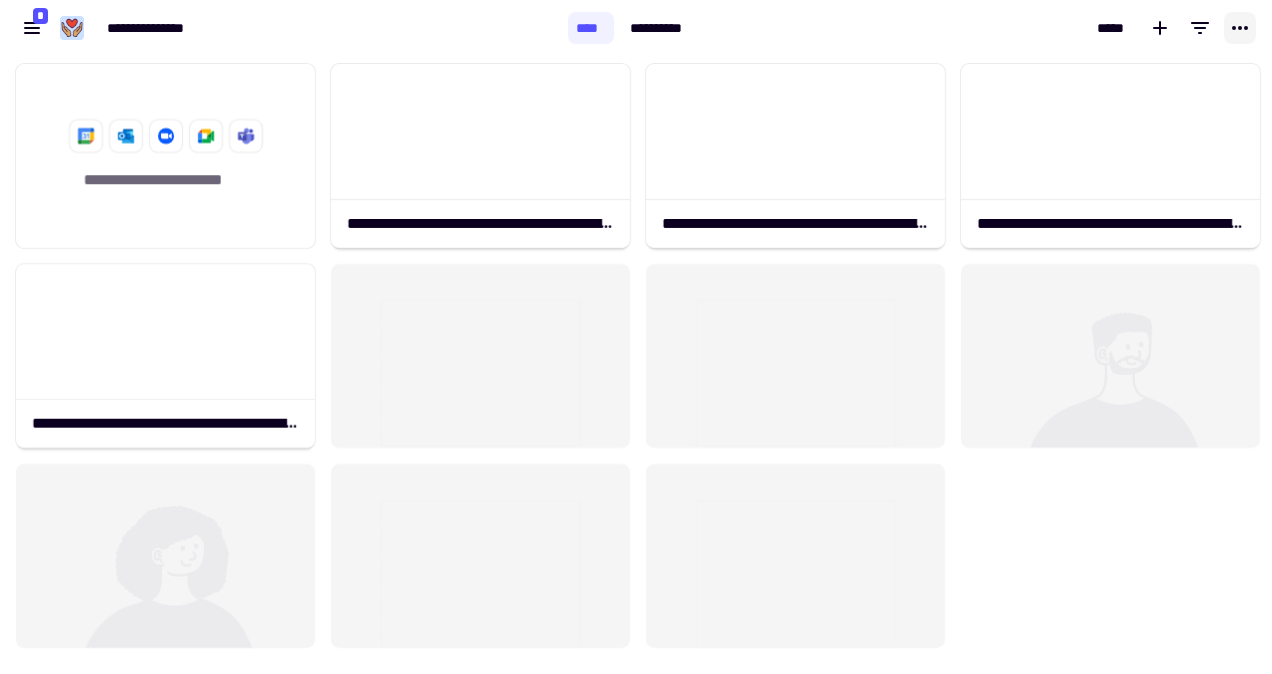 click 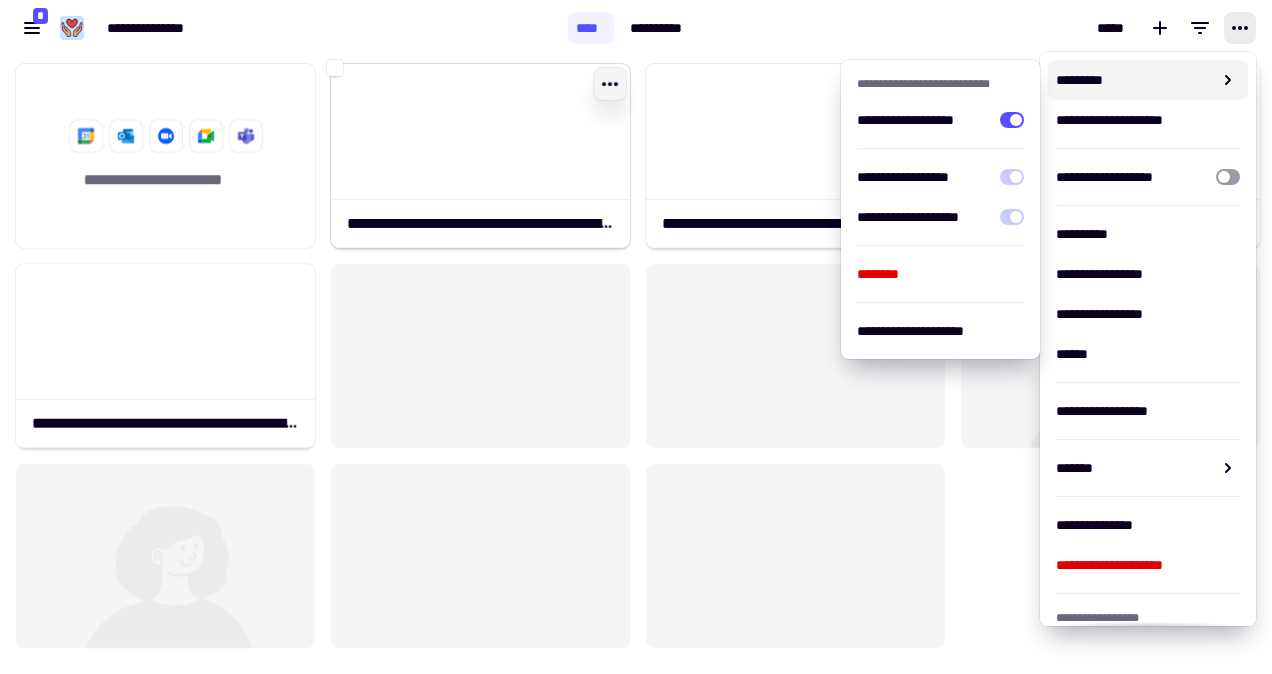 click 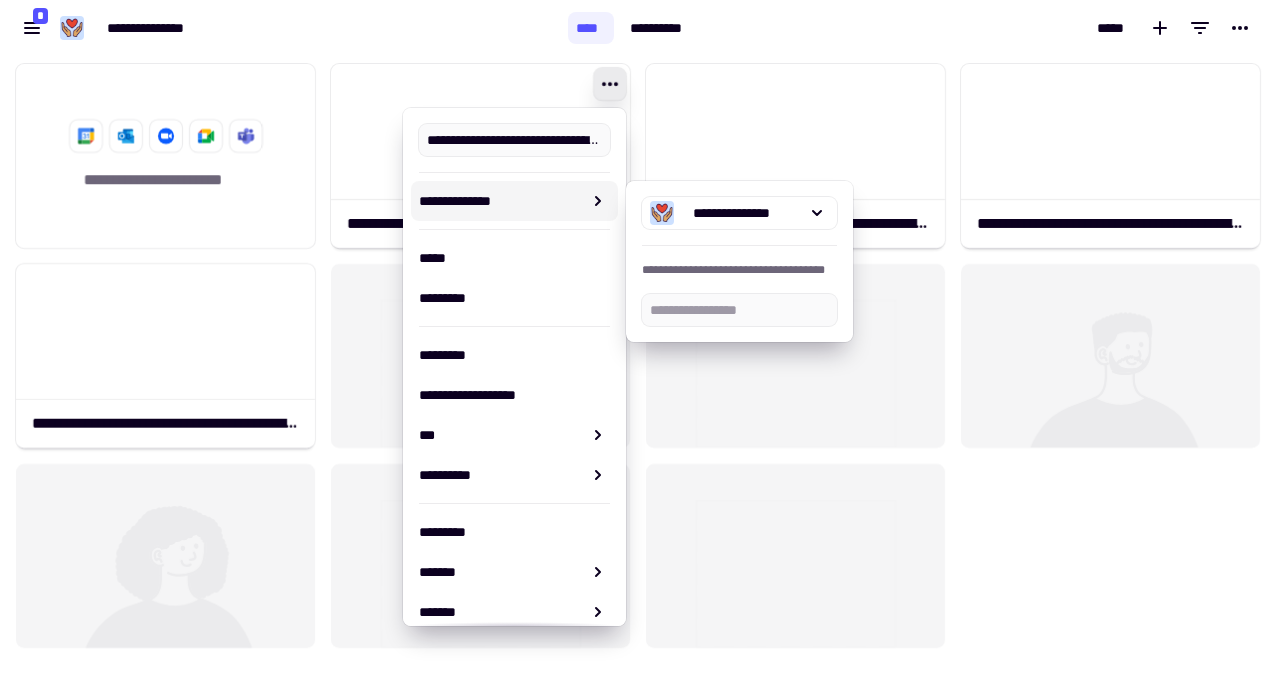click on "**********" at bounding box center [514, 402] 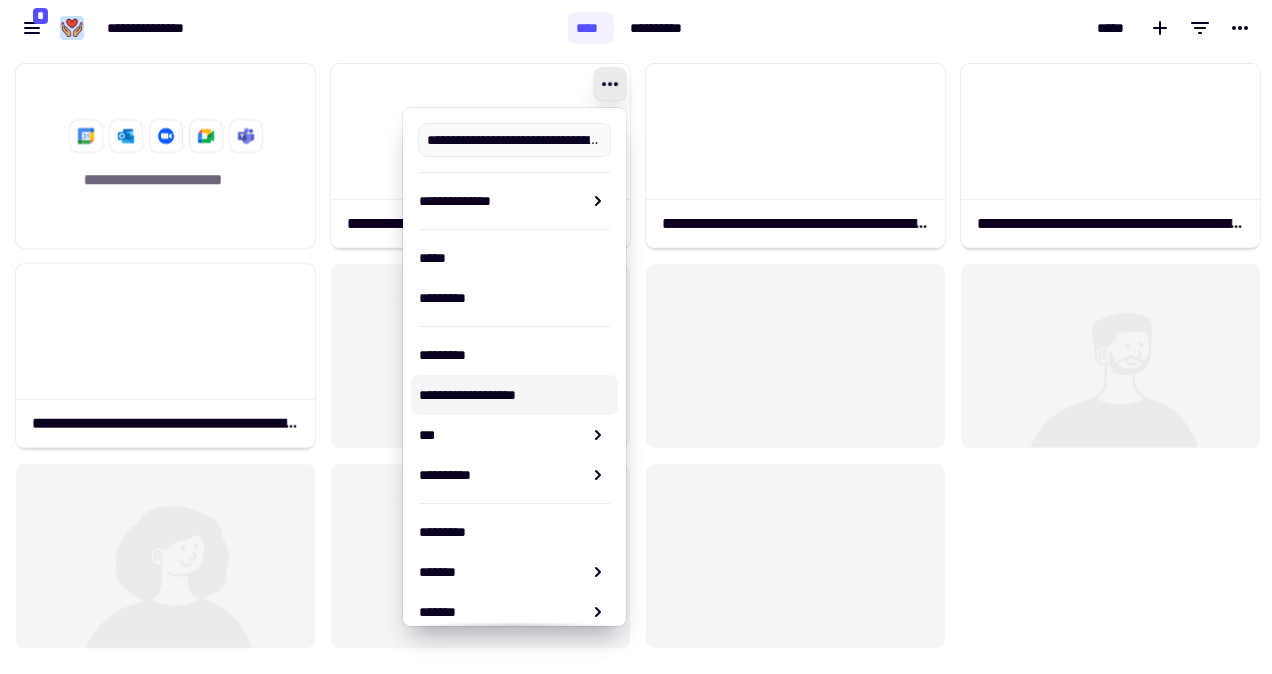 click on "**********" at bounding box center [514, 395] 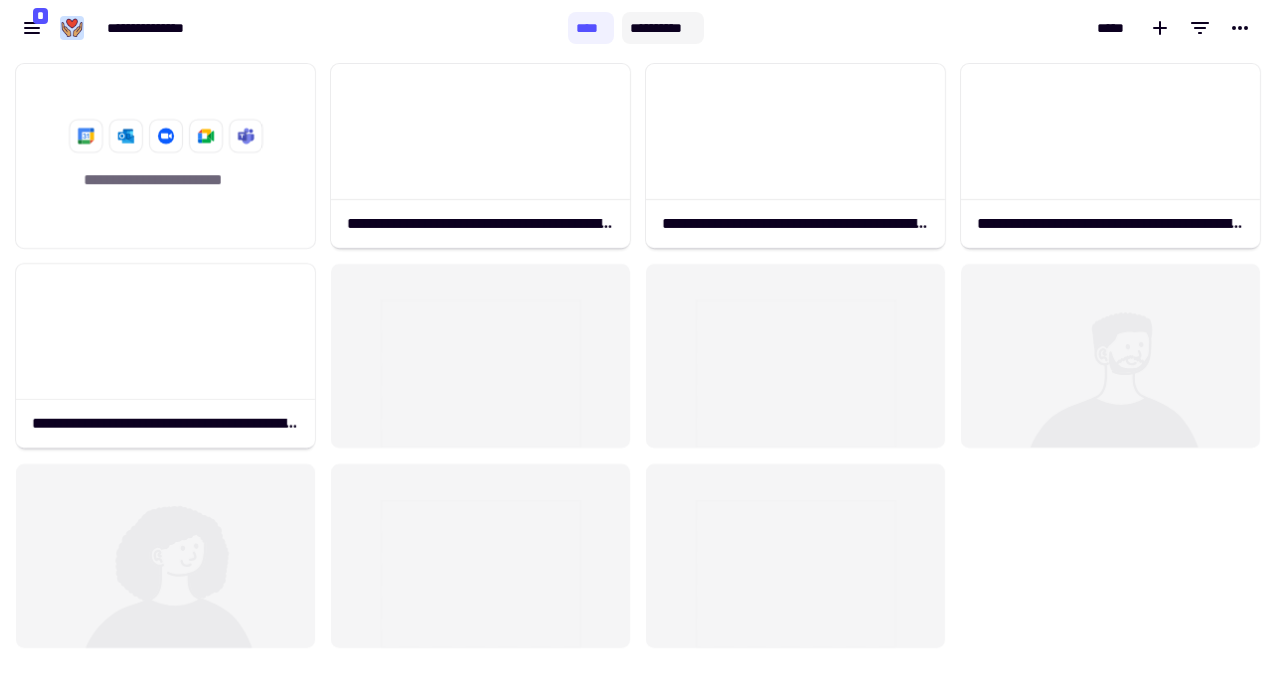 click on "**********" 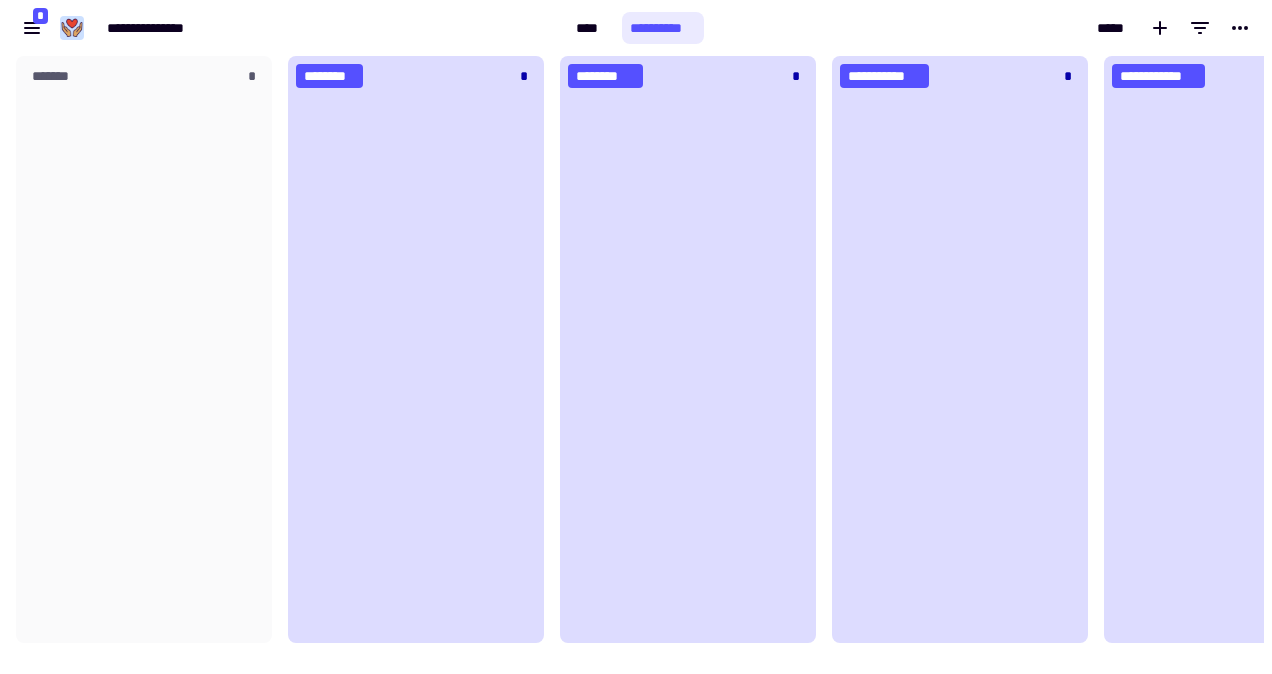 scroll, scrollTop: 16, scrollLeft: 16, axis: both 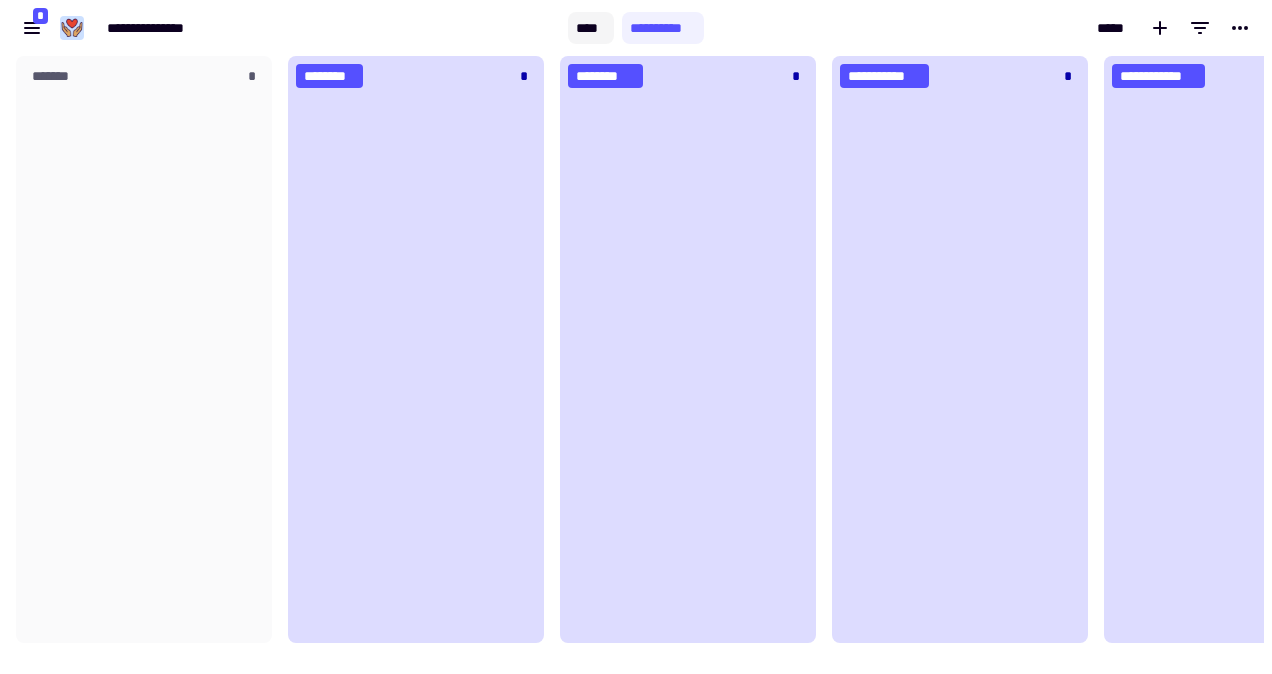 click on "****" 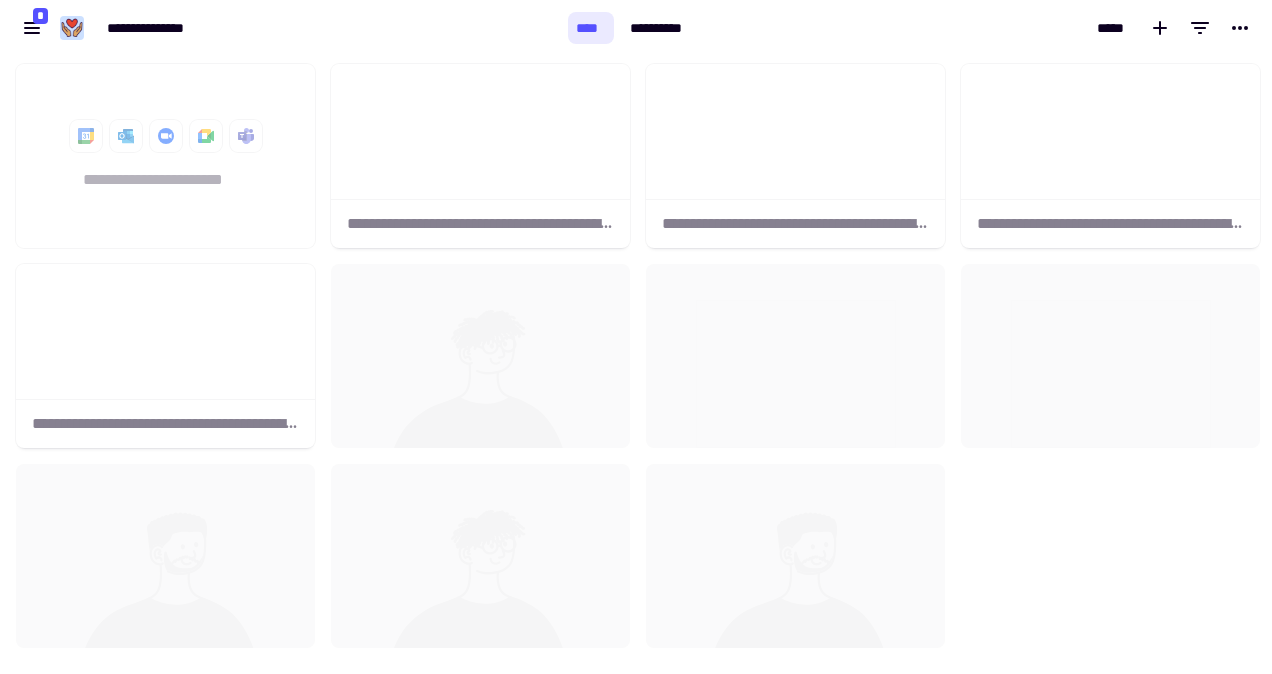 scroll, scrollTop: 16, scrollLeft: 16, axis: both 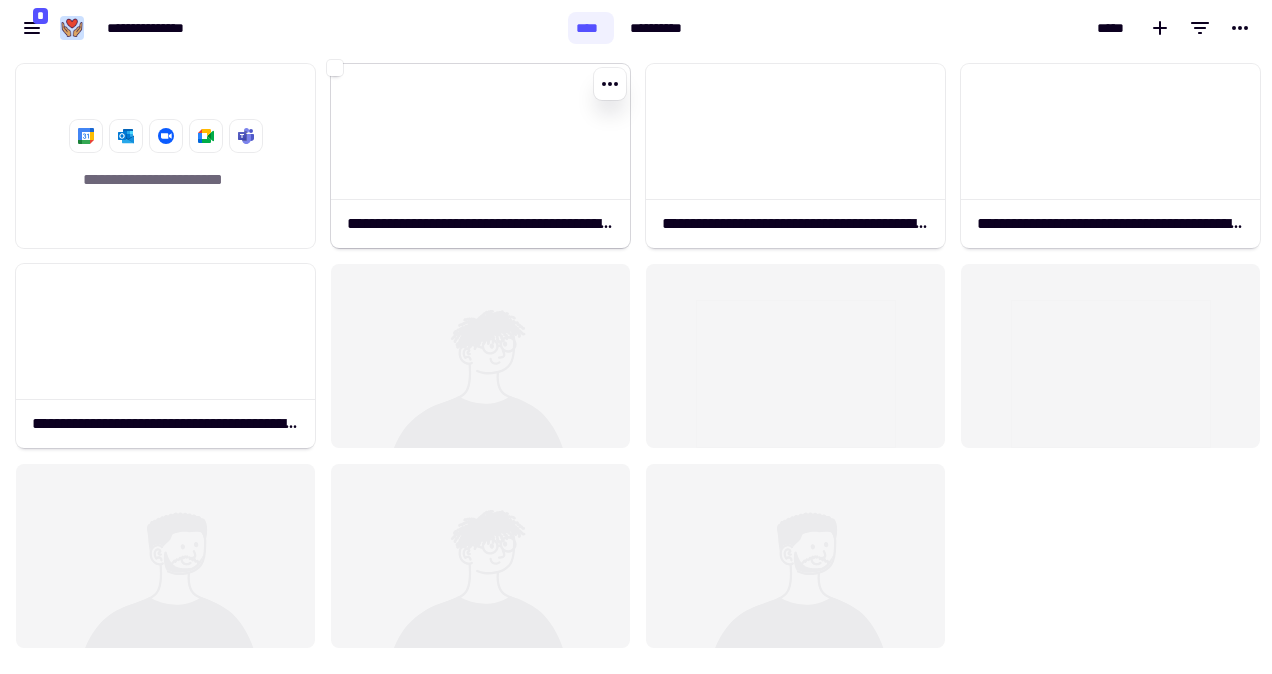 click 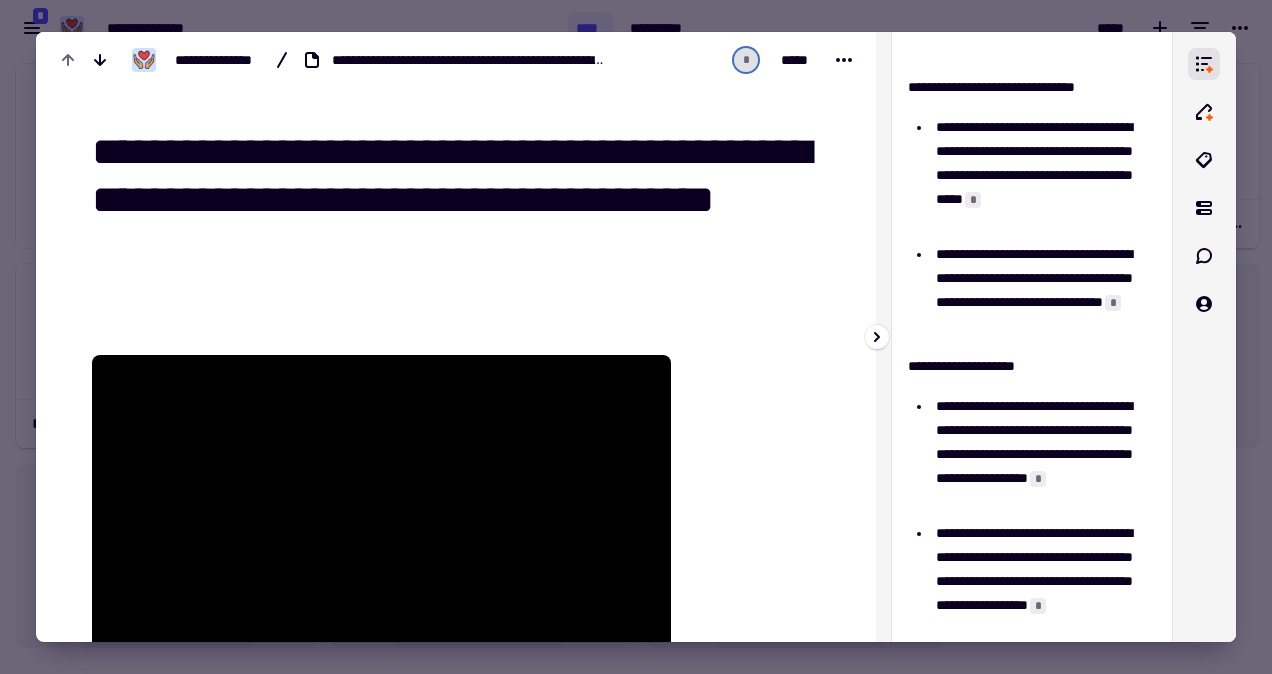scroll, scrollTop: 1040, scrollLeft: 0, axis: vertical 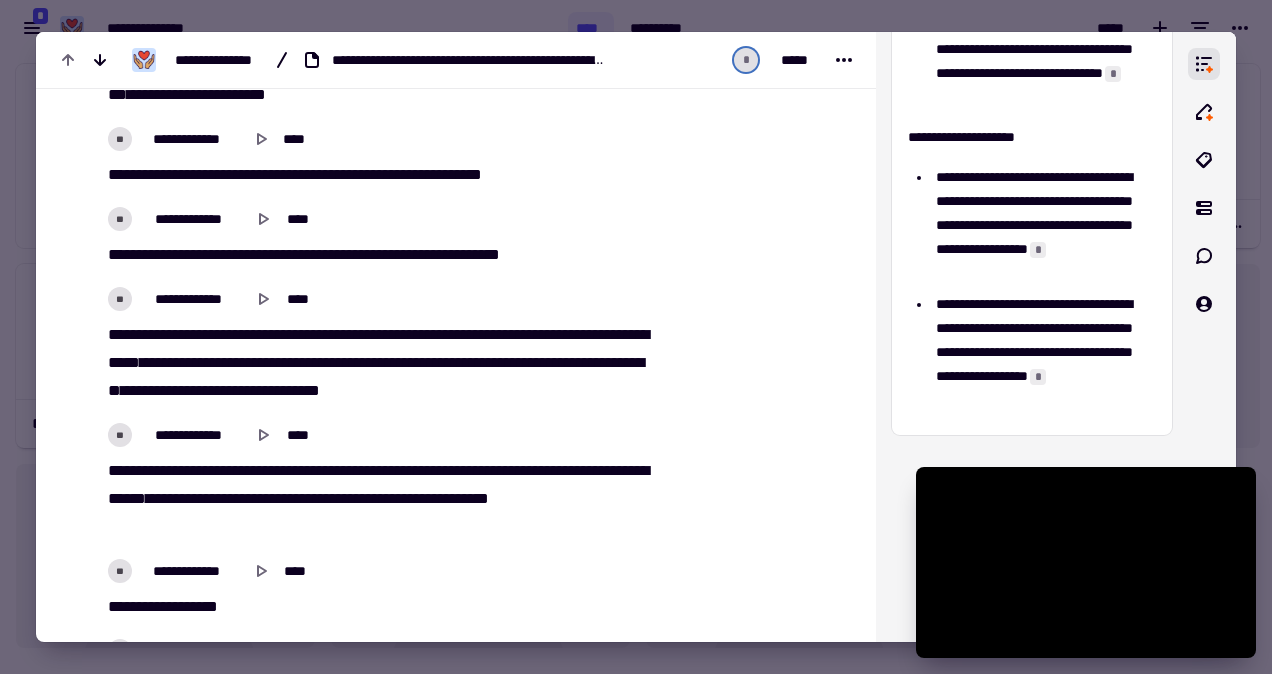 click on "******" at bounding box center [298, 390] 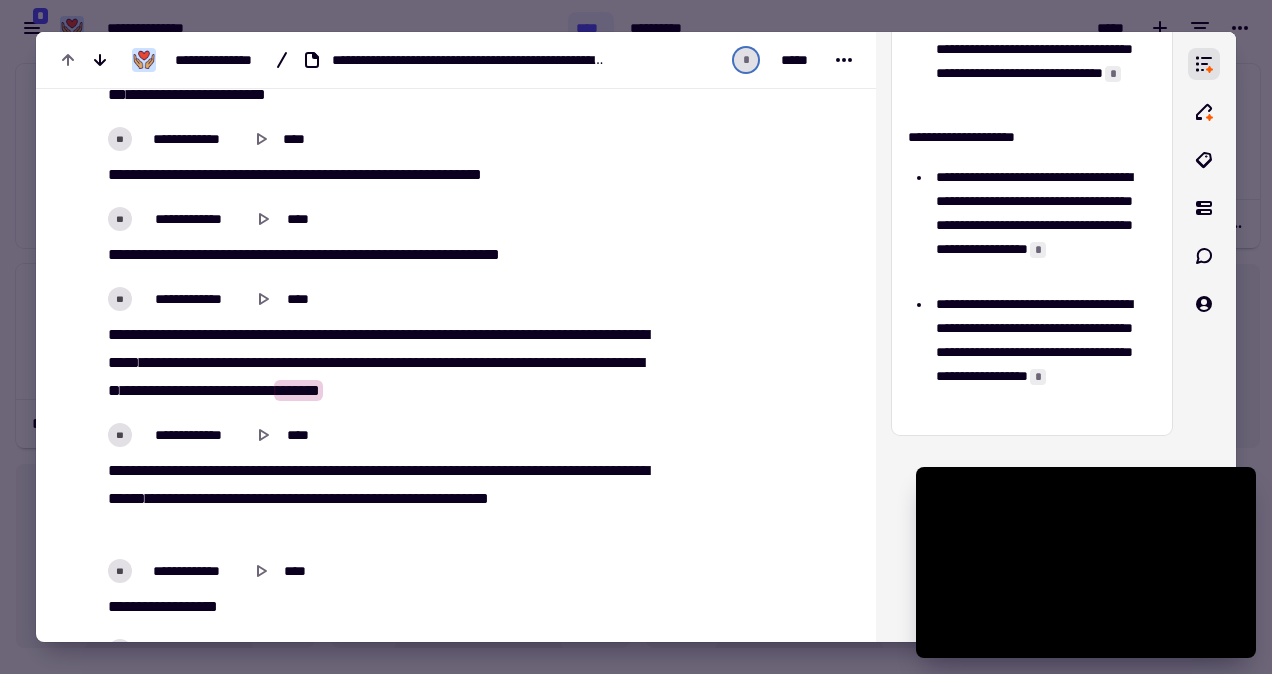 click on "****" at bounding box center (223, 334) 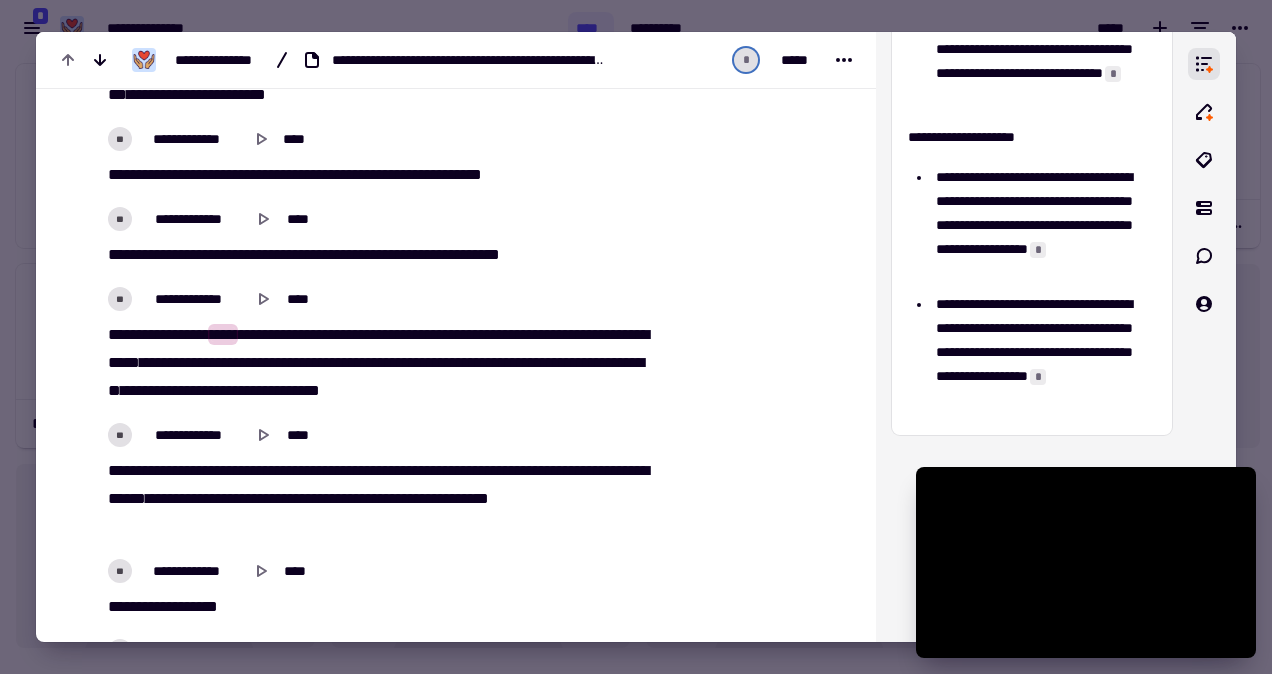 click on "**********" at bounding box center [375, 363] 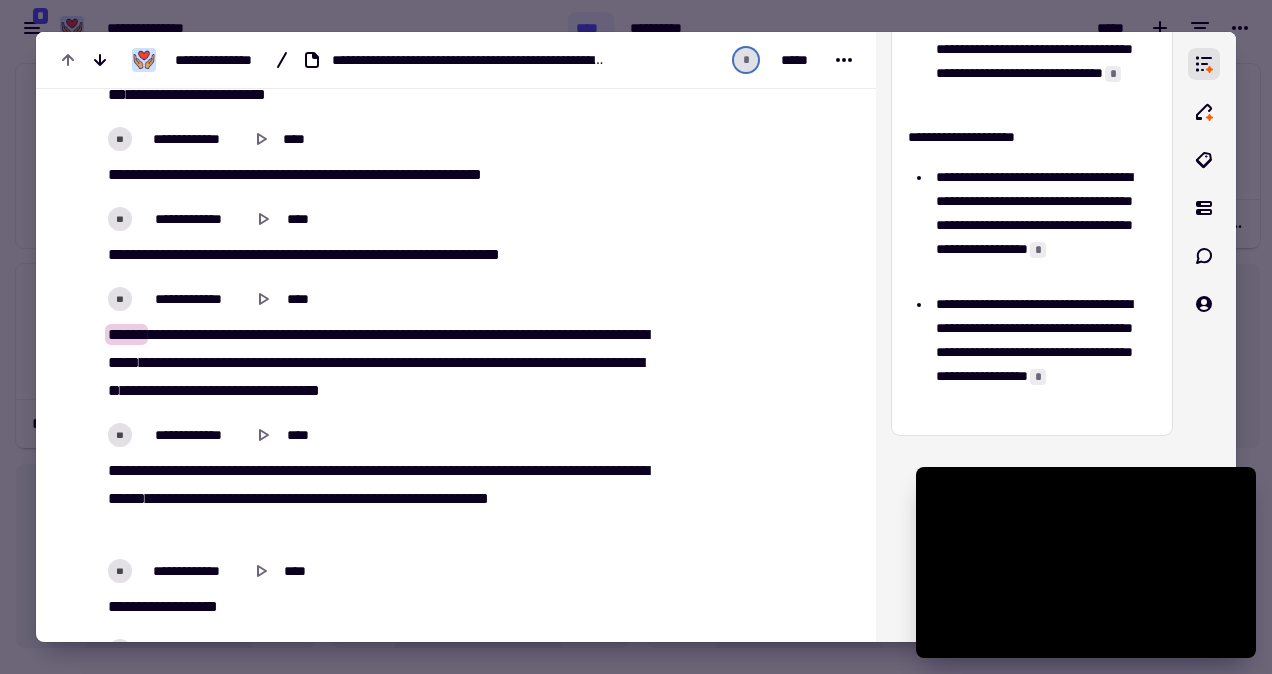 type 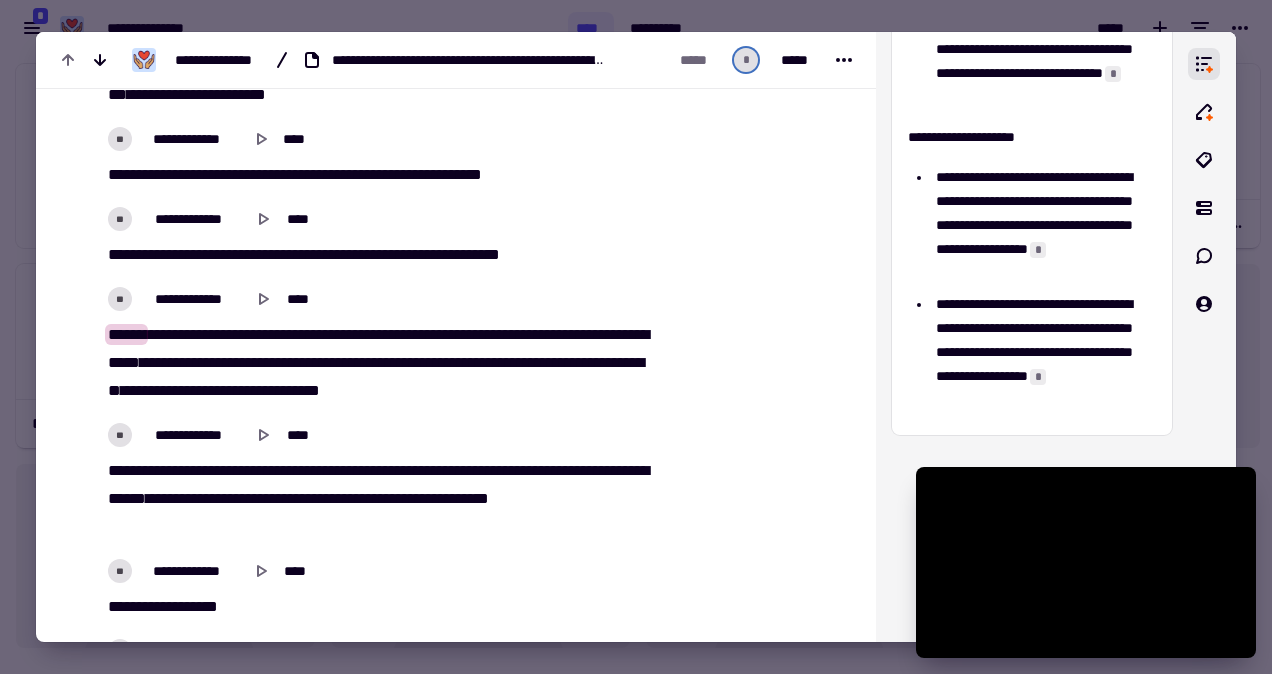 click on "**********" at bounding box center (375, 363) 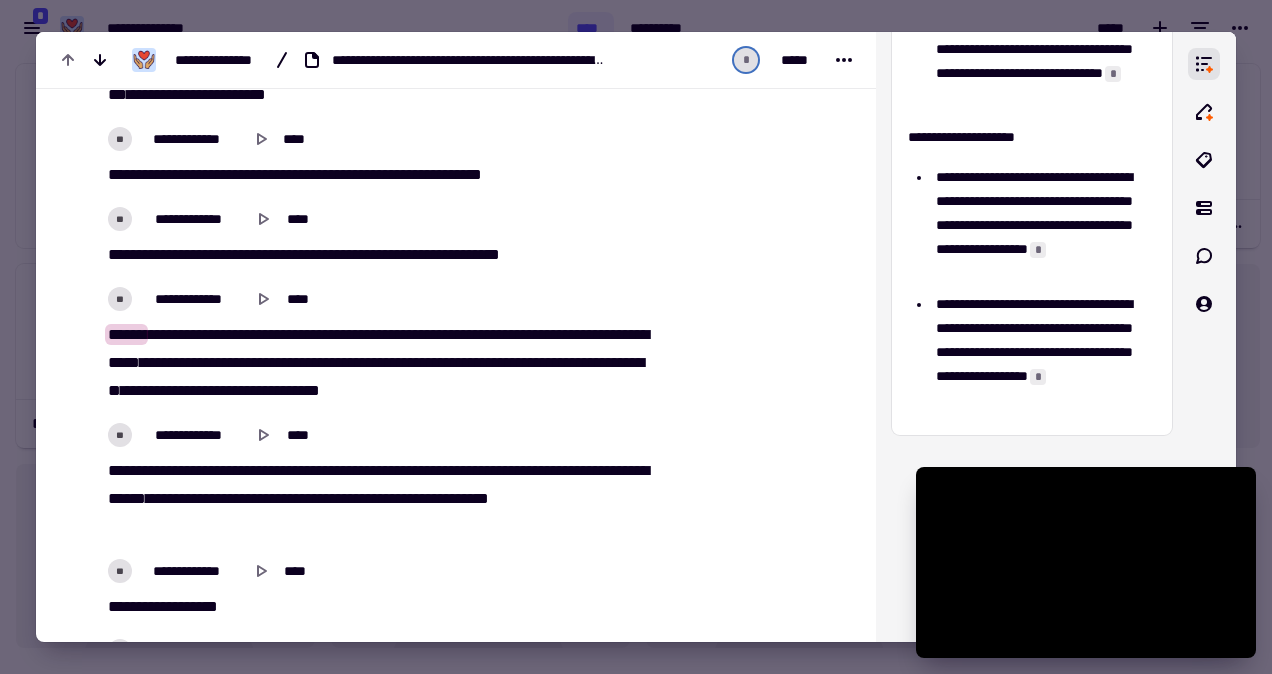 click on "******" at bounding box center [126, 334] 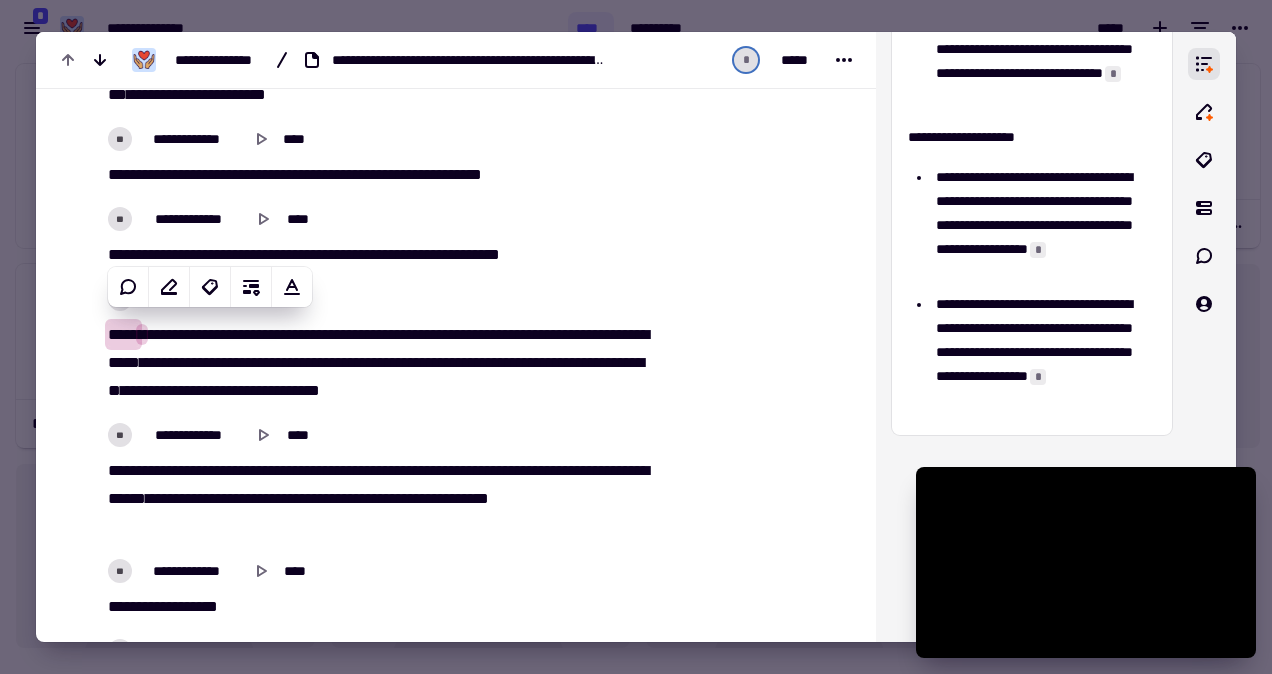 click on "**********" at bounding box center (375, 363) 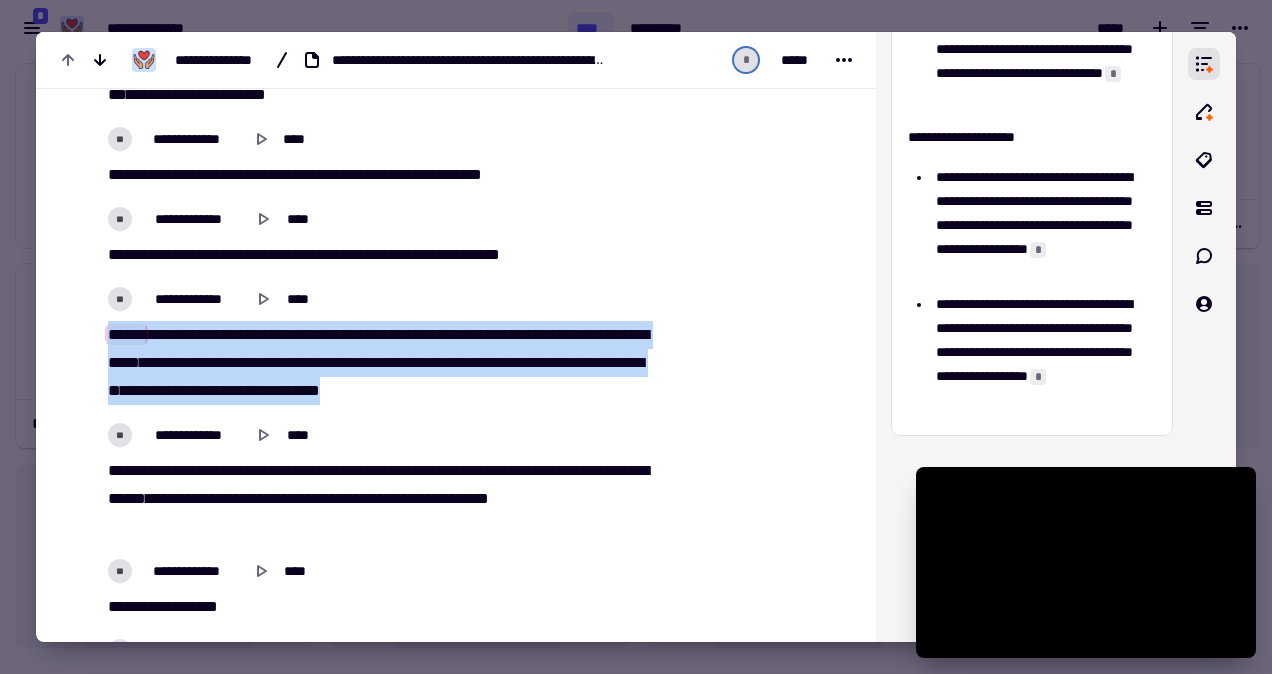 drag, startPoint x: 108, startPoint y: 322, endPoint x: 621, endPoint y: 385, distance: 516.85394 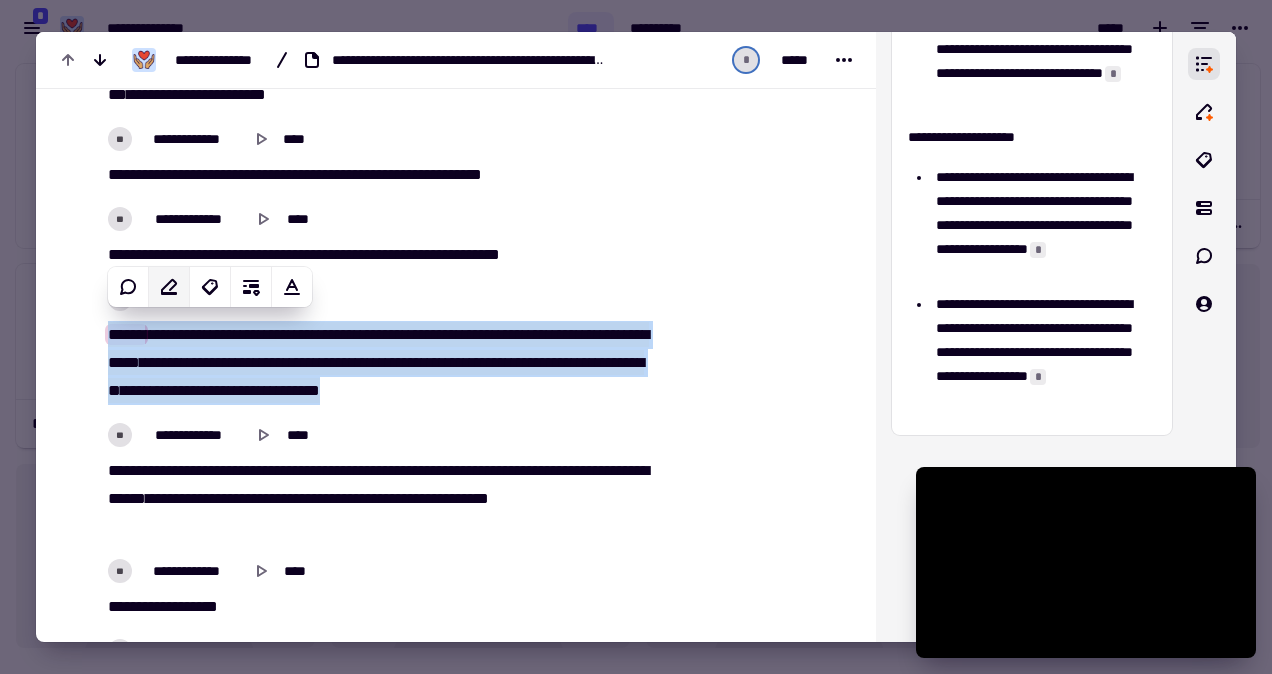 click 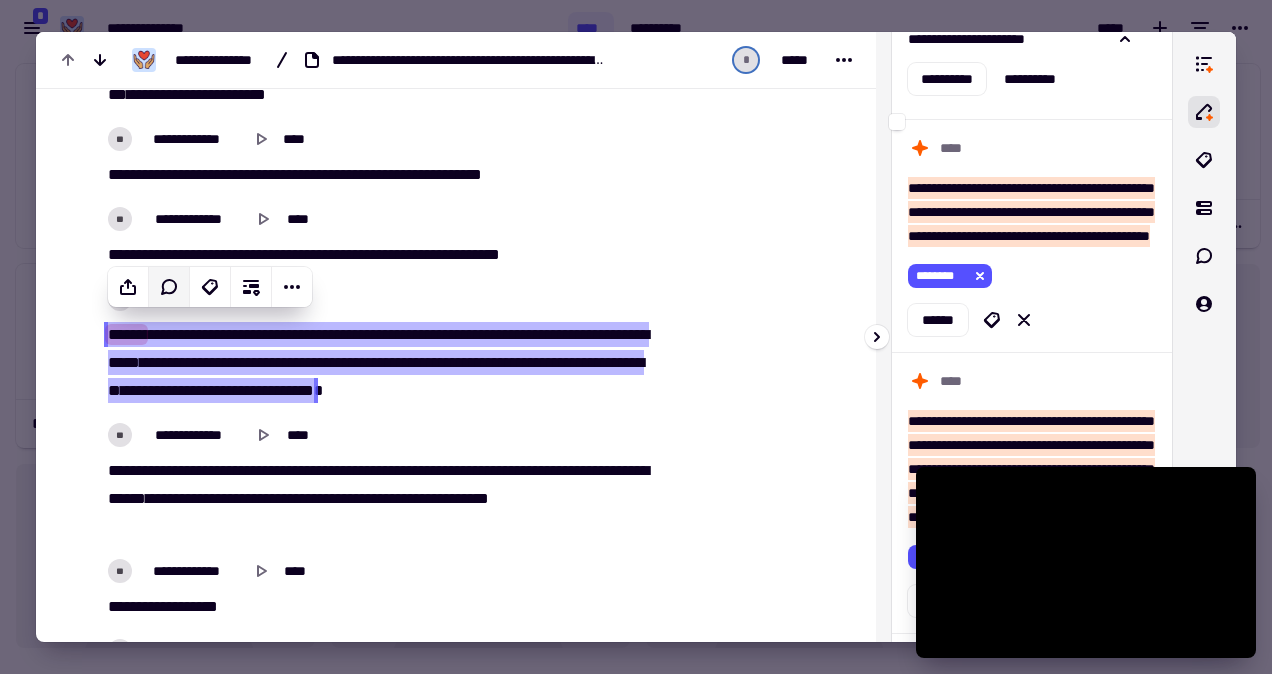scroll, scrollTop: 123, scrollLeft: 0, axis: vertical 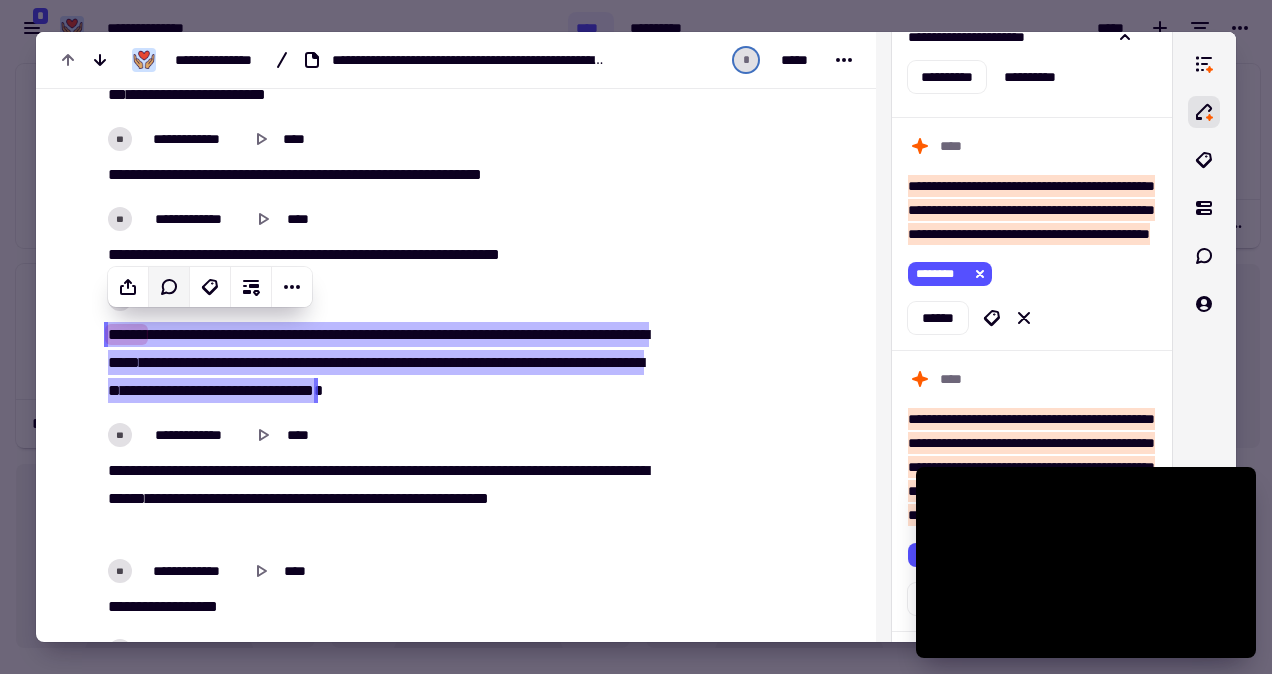 click on "******" at bounding box center [126, 334] 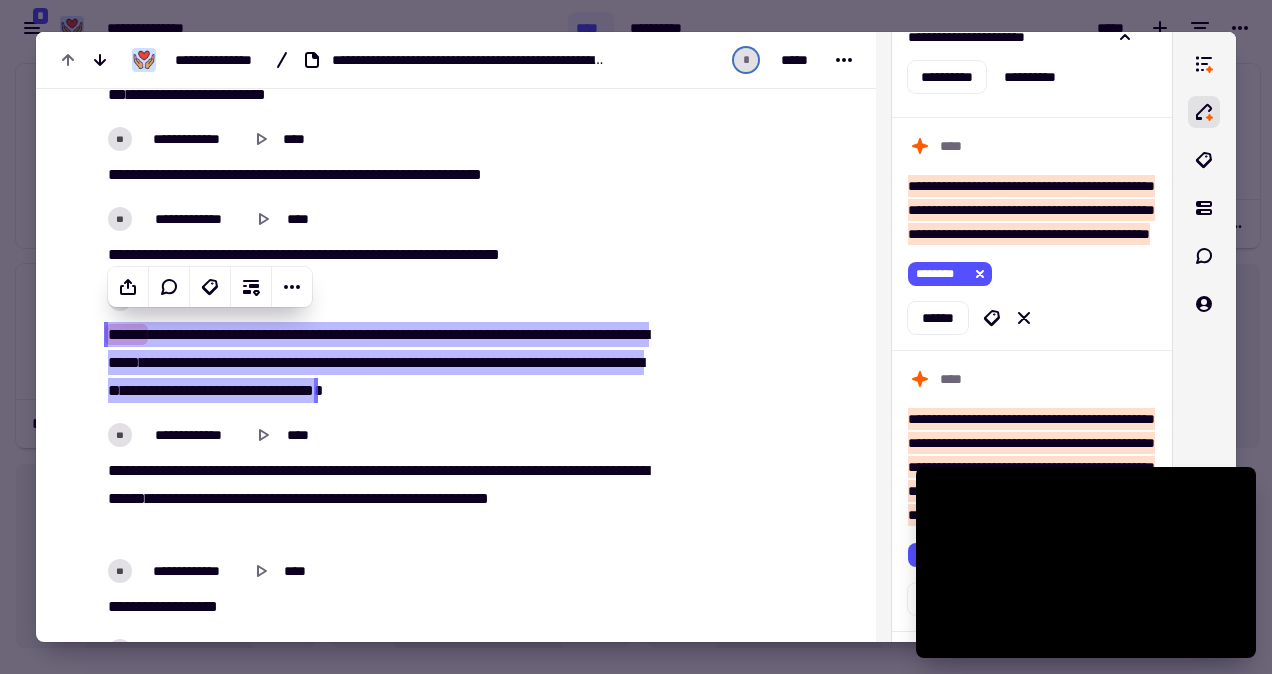 click on "******" at bounding box center (126, 334) 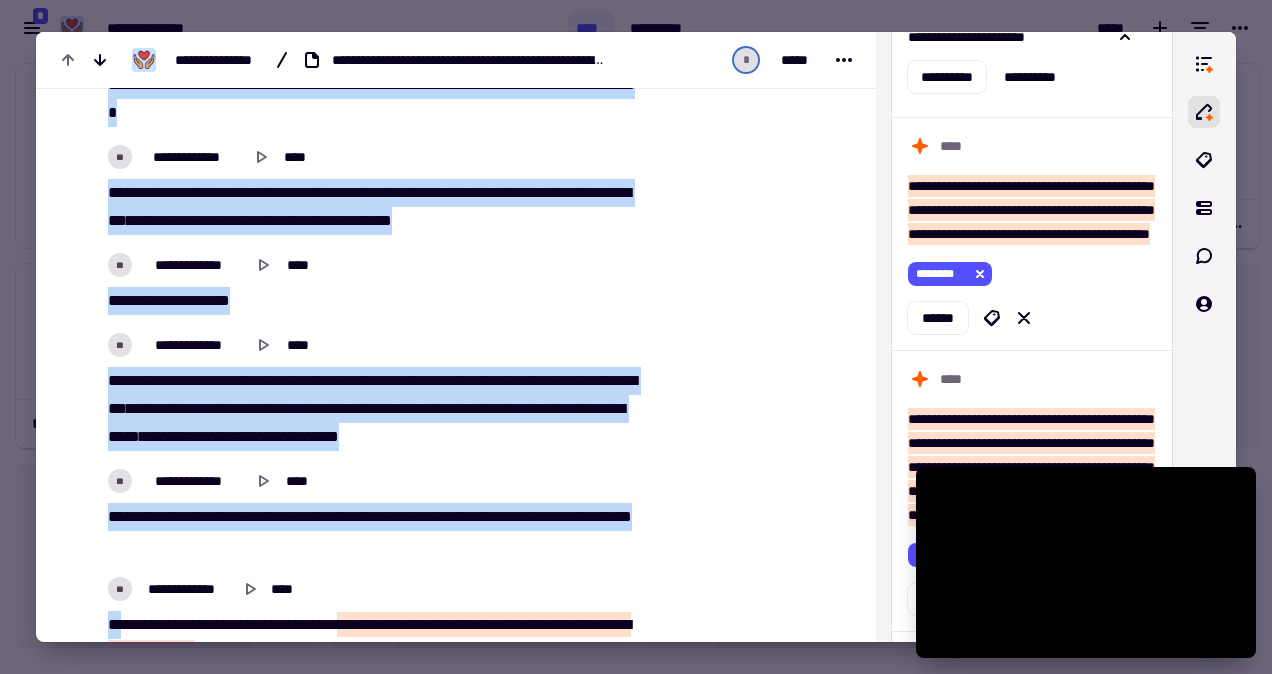 scroll, scrollTop: 4534, scrollLeft: 0, axis: vertical 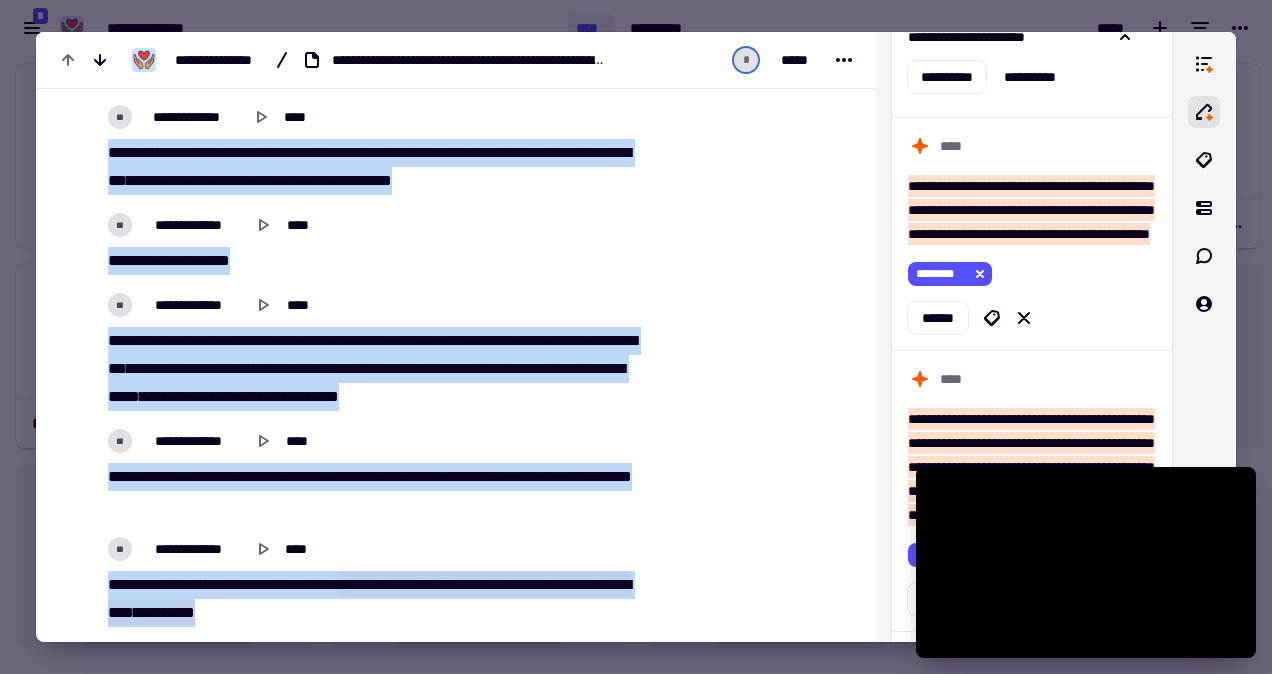drag, startPoint x: 108, startPoint y: 321, endPoint x: 318, endPoint y: 609, distance: 356.4323 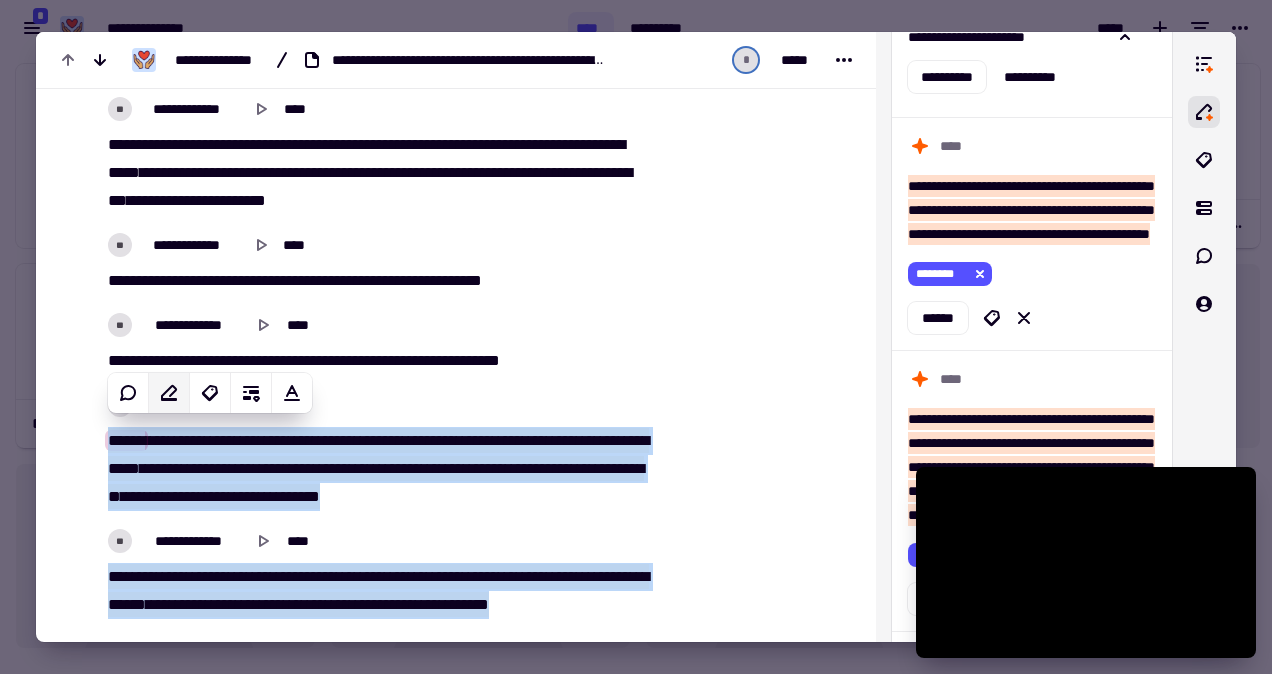 scroll, scrollTop: 3702, scrollLeft: 0, axis: vertical 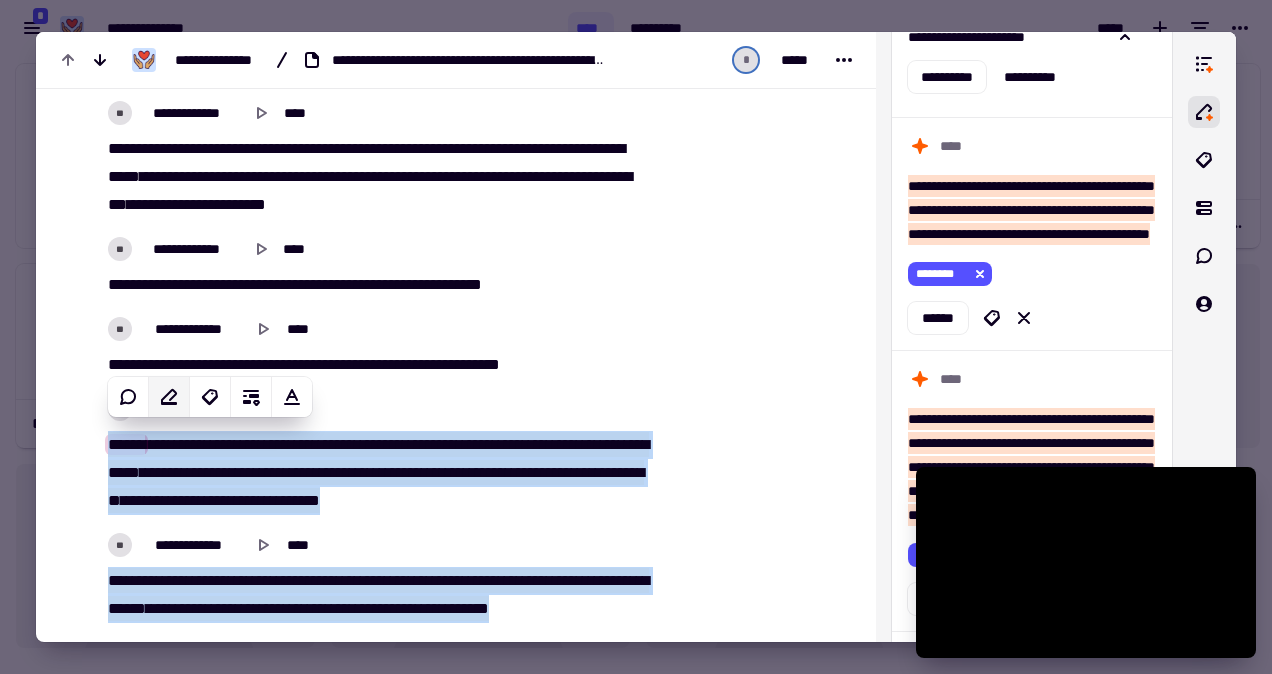 click 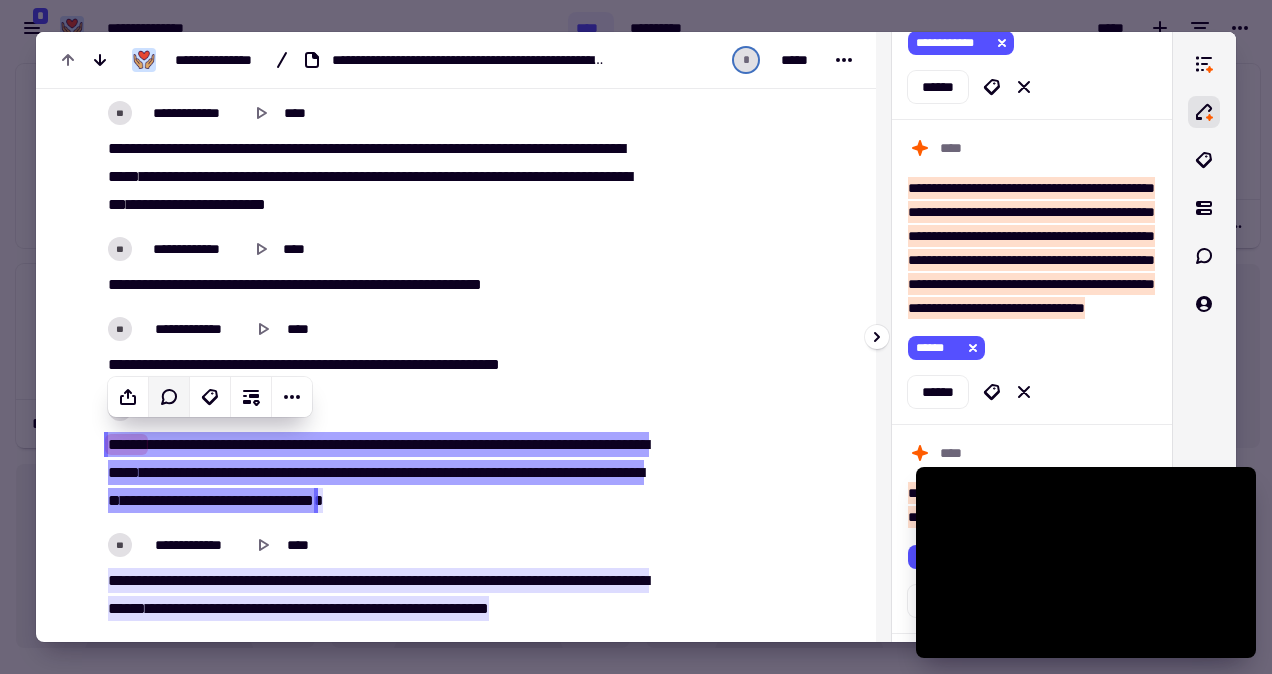 scroll, scrollTop: 894, scrollLeft: 0, axis: vertical 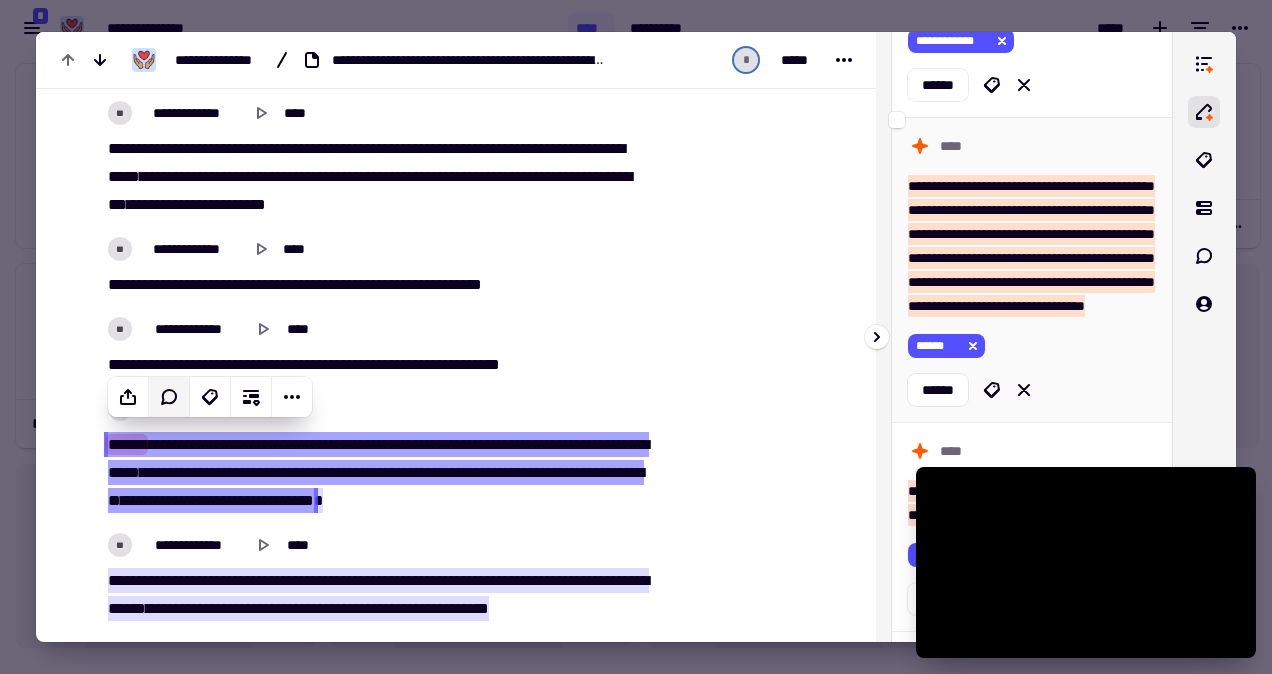 click on "**********" at bounding box center [1031, 246] 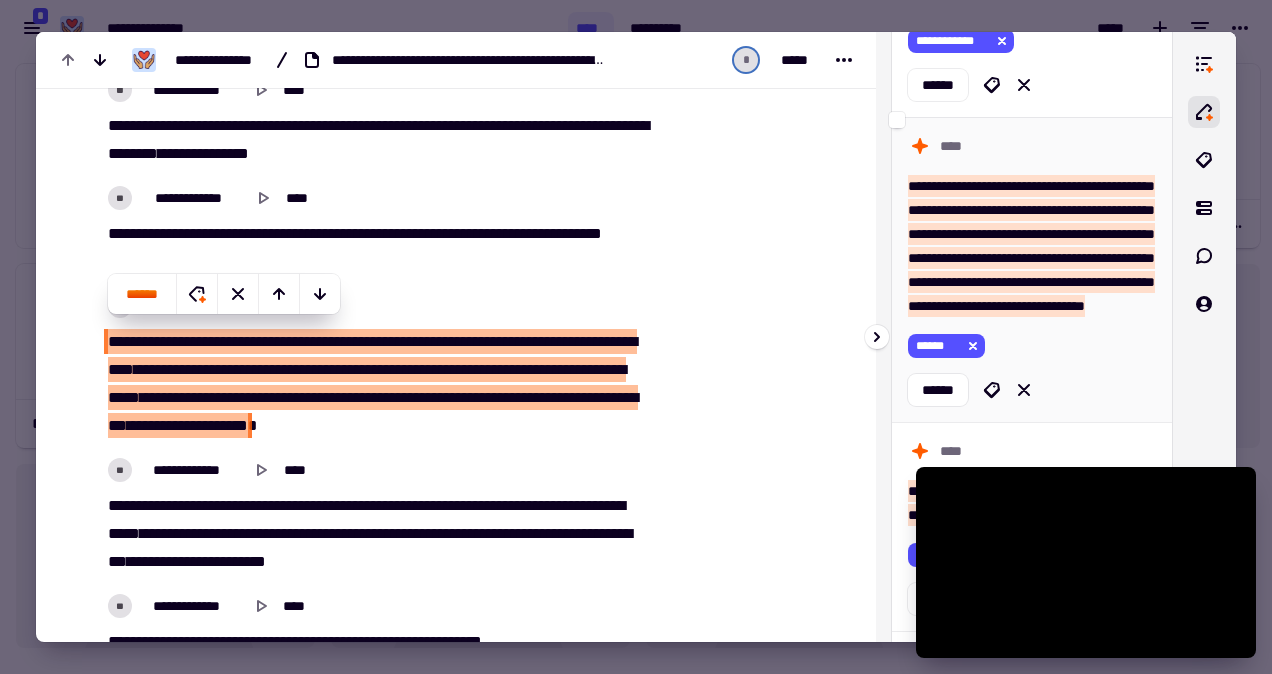 scroll, scrollTop: 3326, scrollLeft: 0, axis: vertical 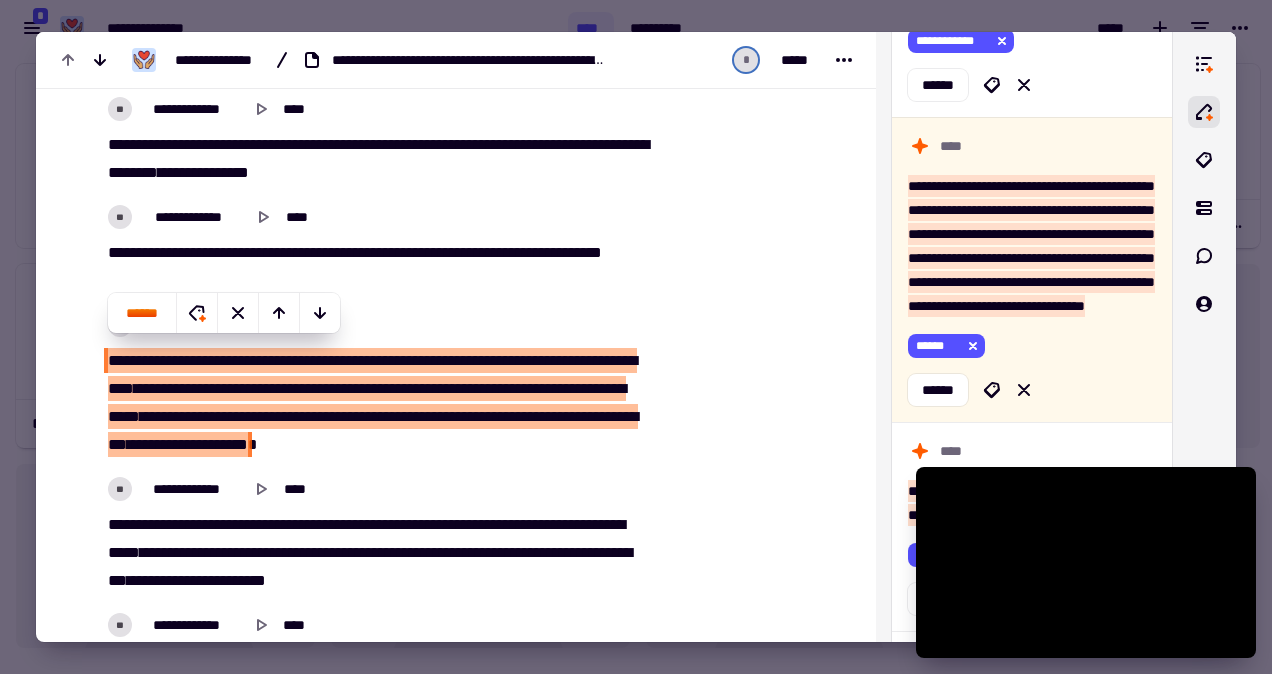 click at bounding box center [636, 337] 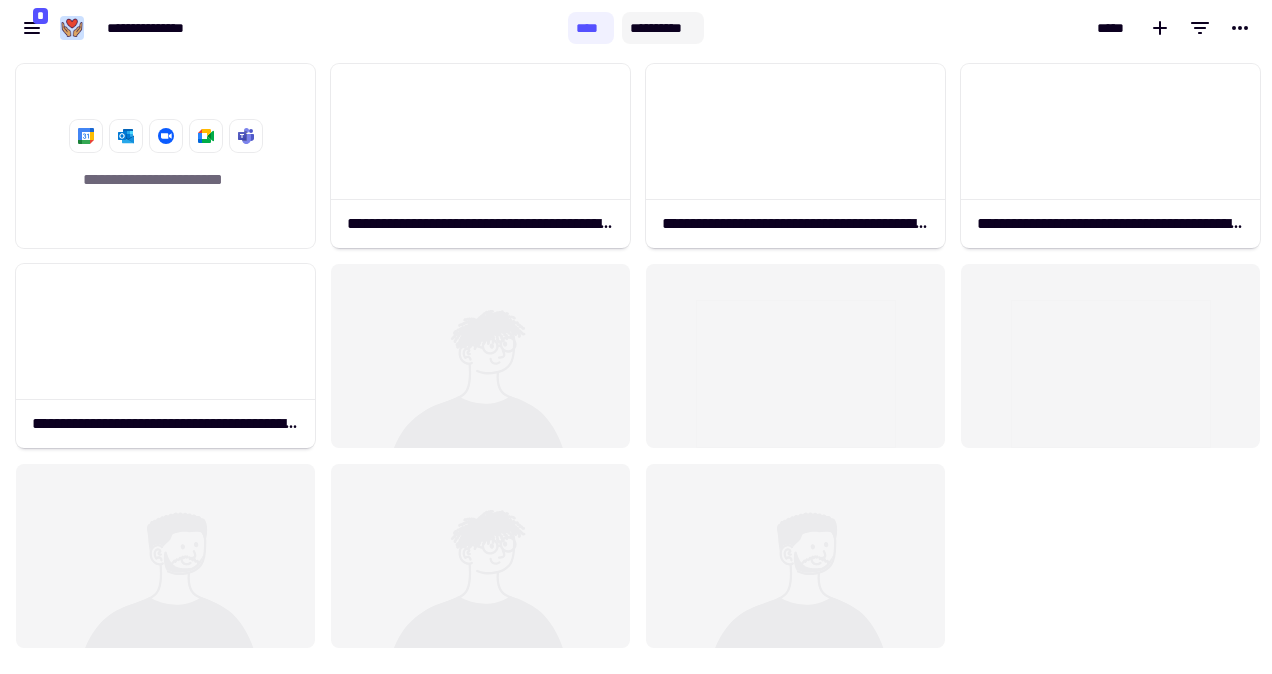 click on "**********" 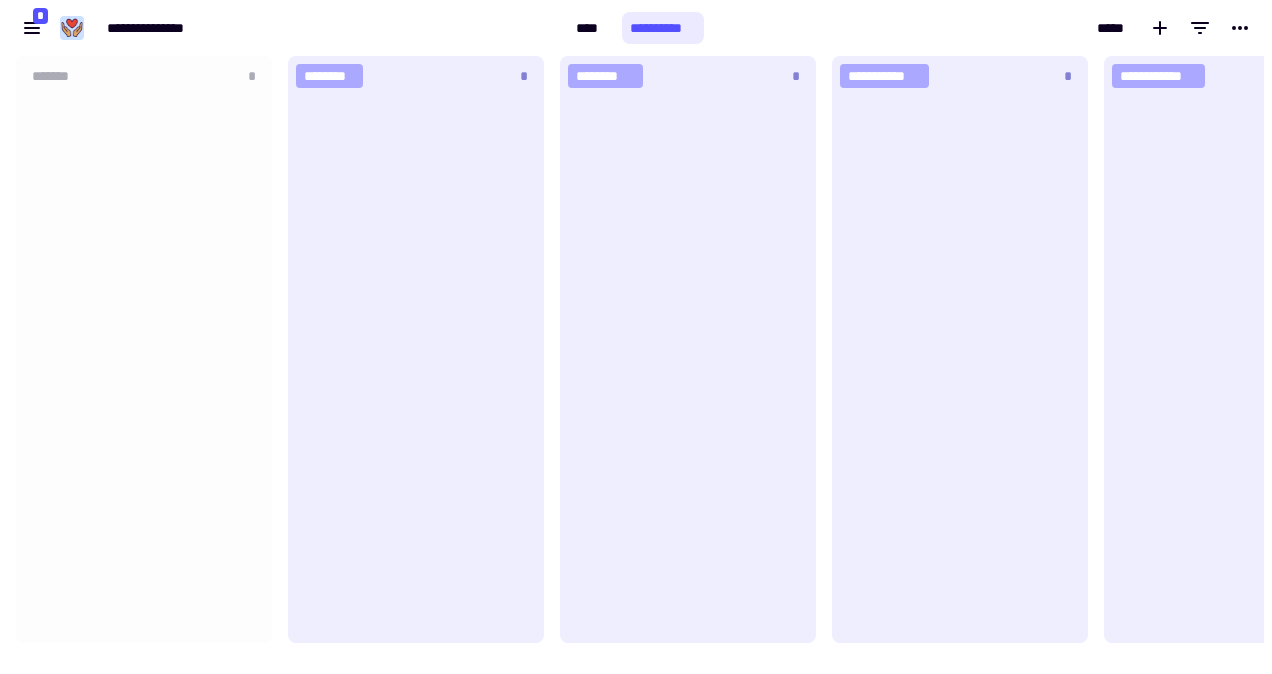 scroll, scrollTop: 16, scrollLeft: 16, axis: both 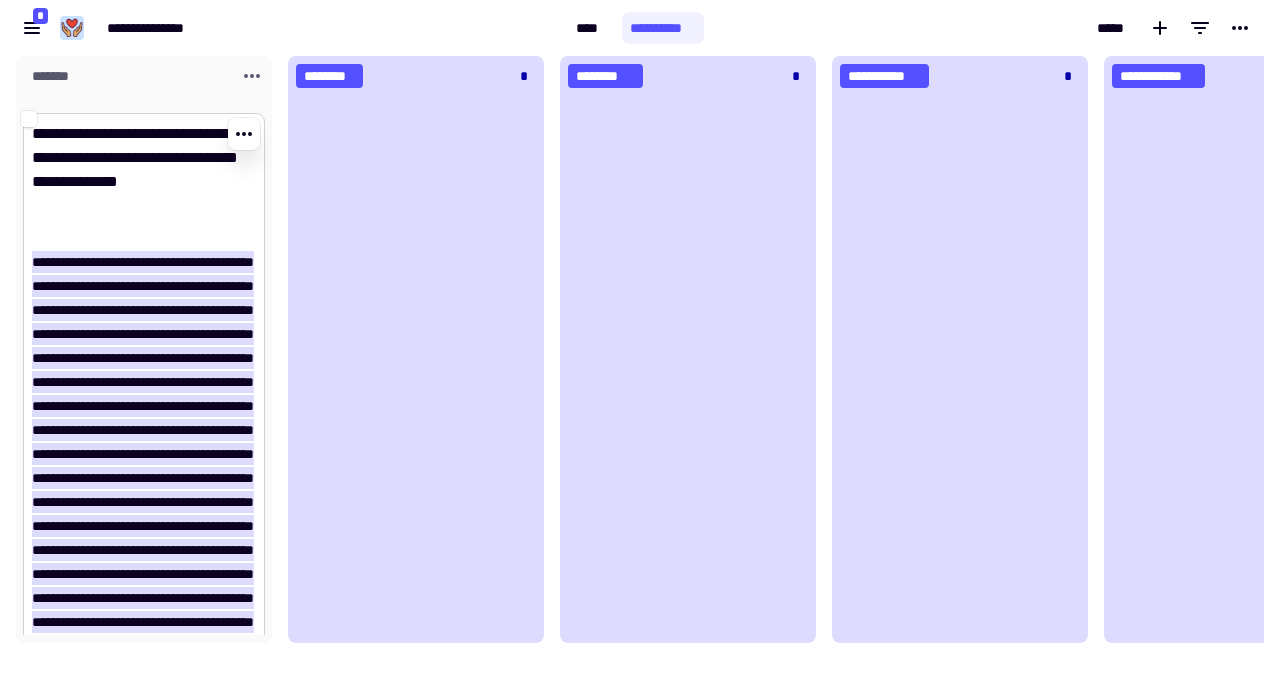 click 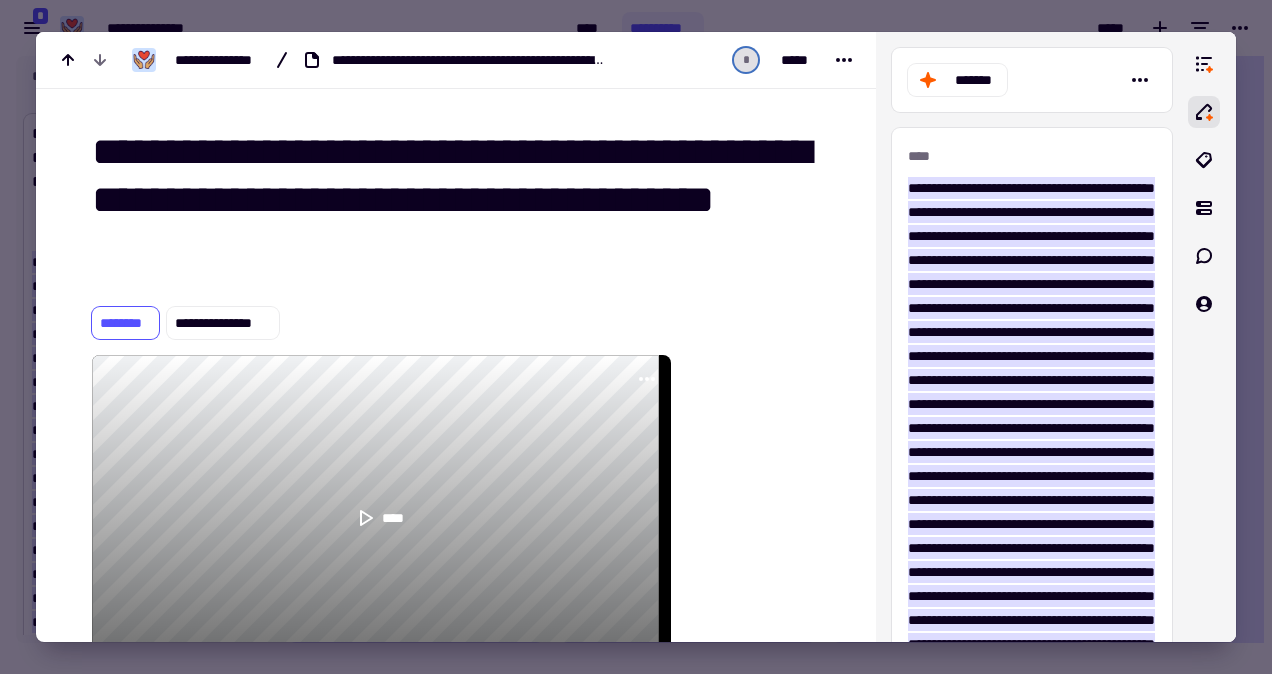 scroll, scrollTop: 4226, scrollLeft: 0, axis: vertical 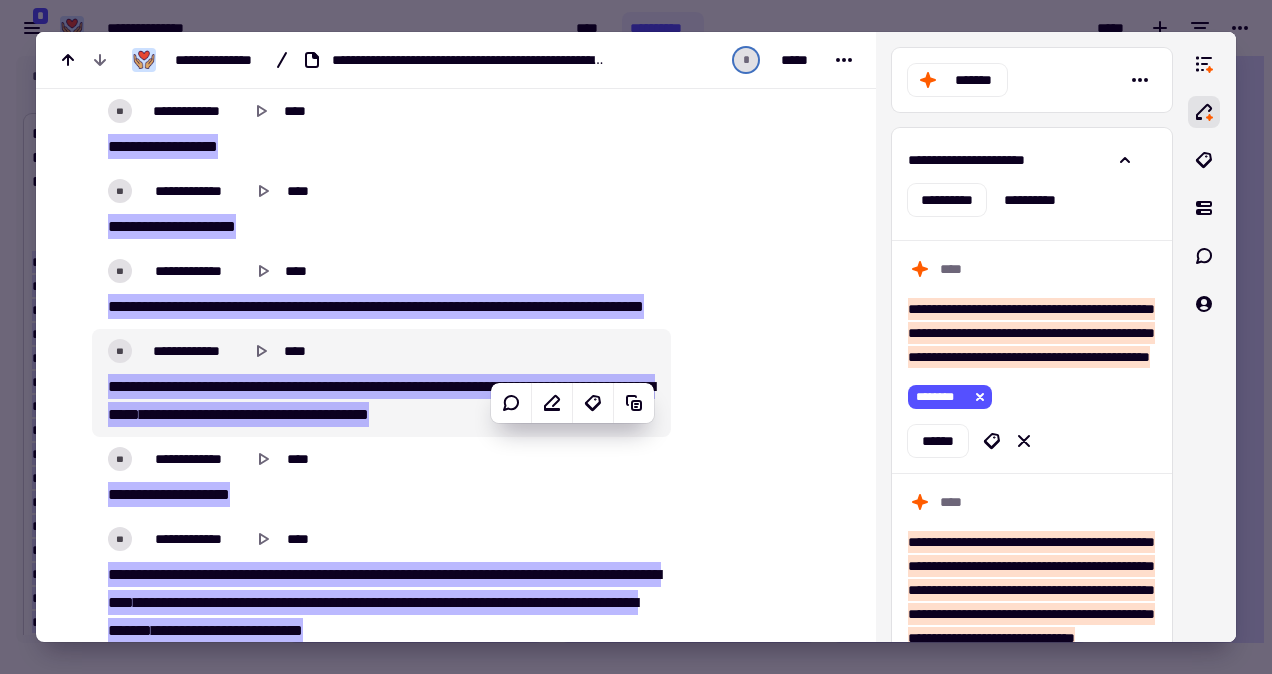 click on "**********" at bounding box center [381, 383] 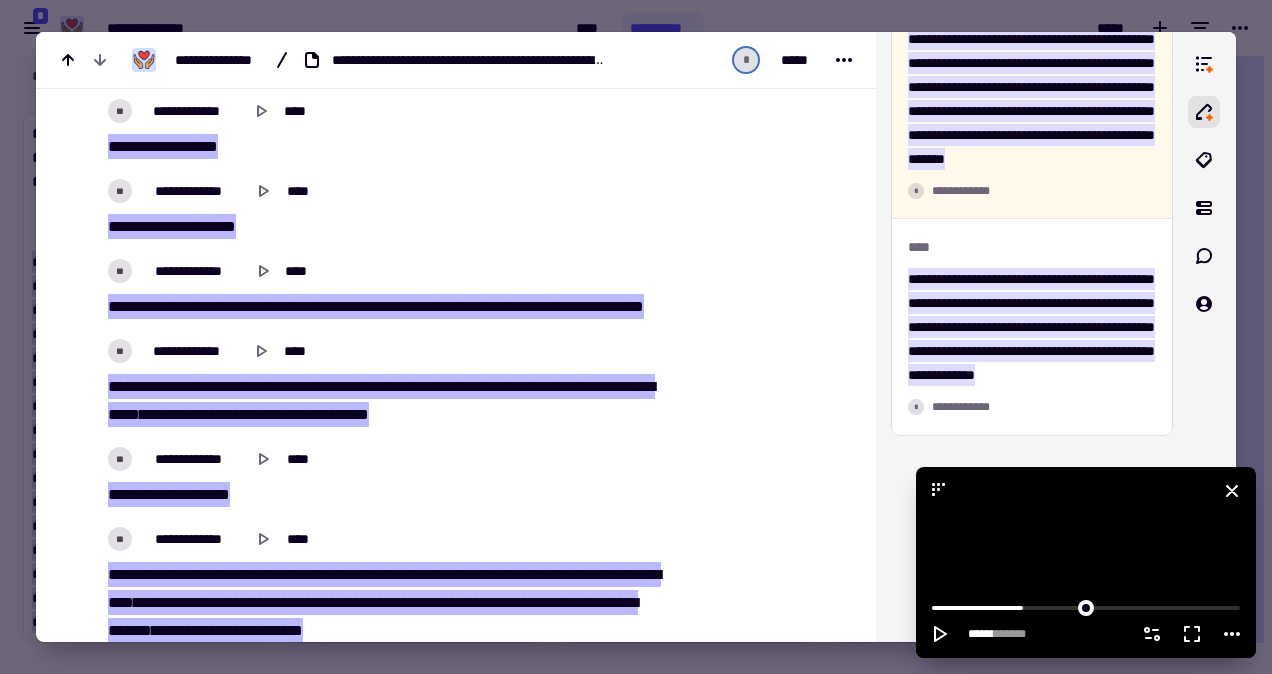 click 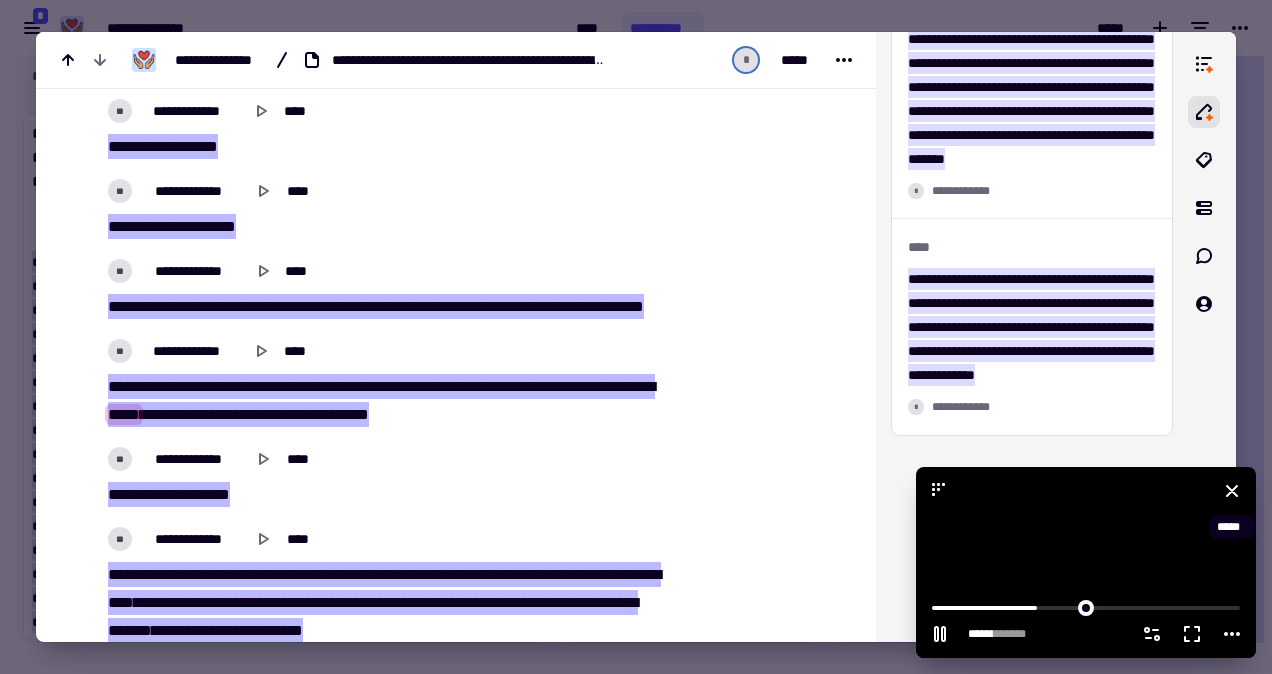 type on "******" 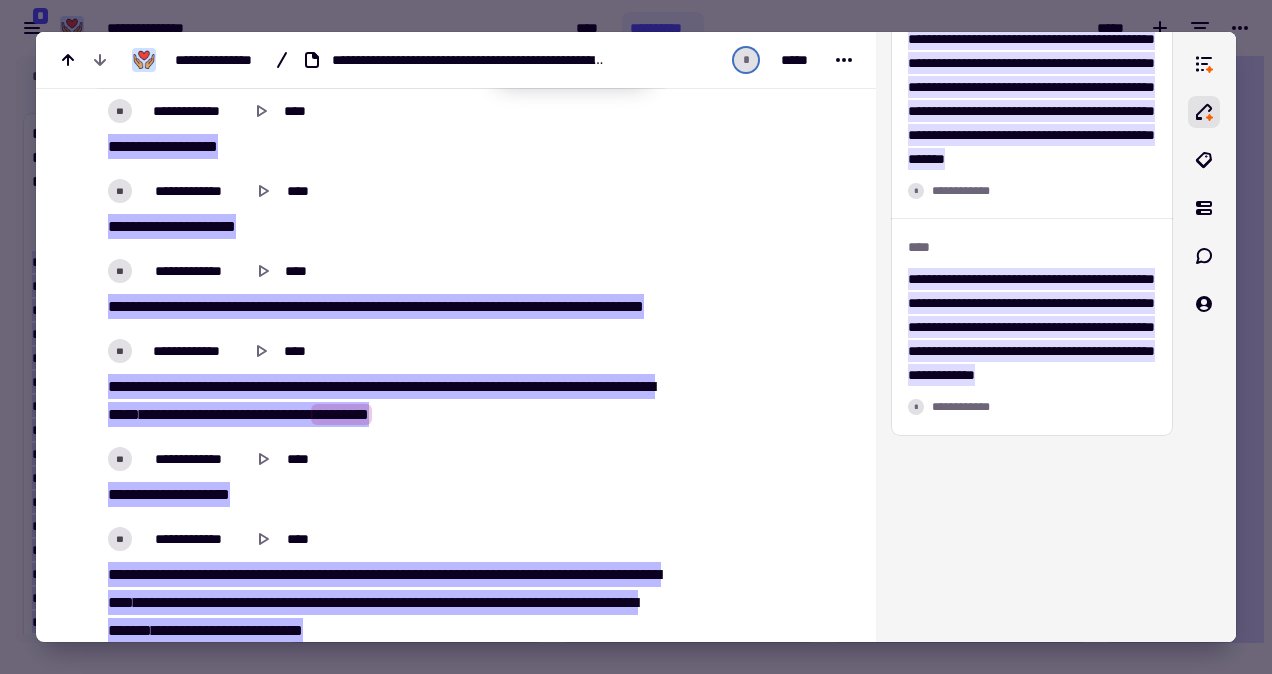 type on "******" 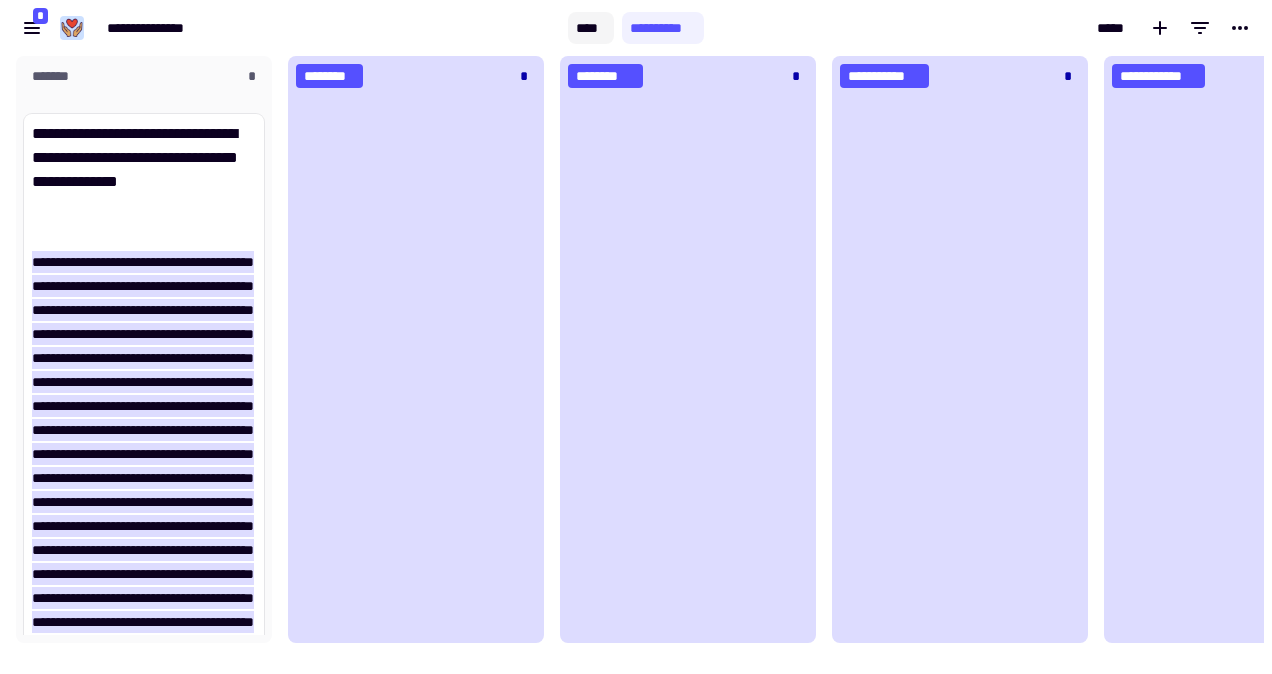 click on "****" 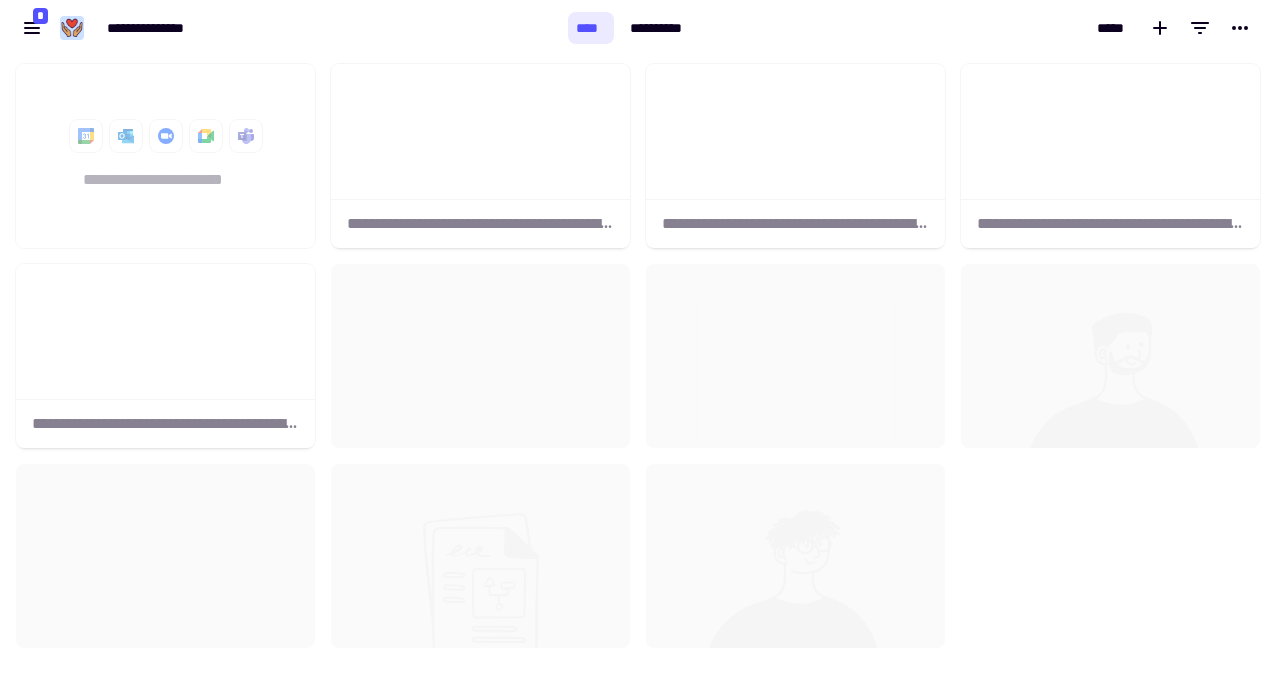 scroll, scrollTop: 16, scrollLeft: 16, axis: both 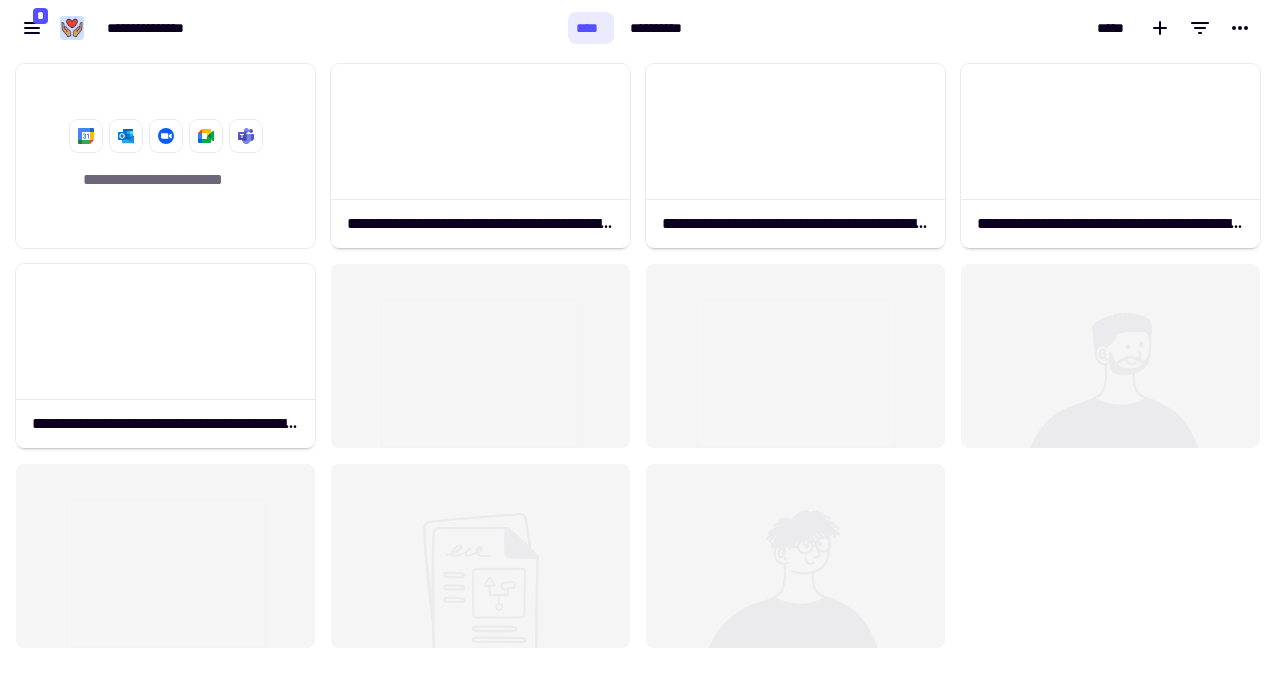 click on "****" 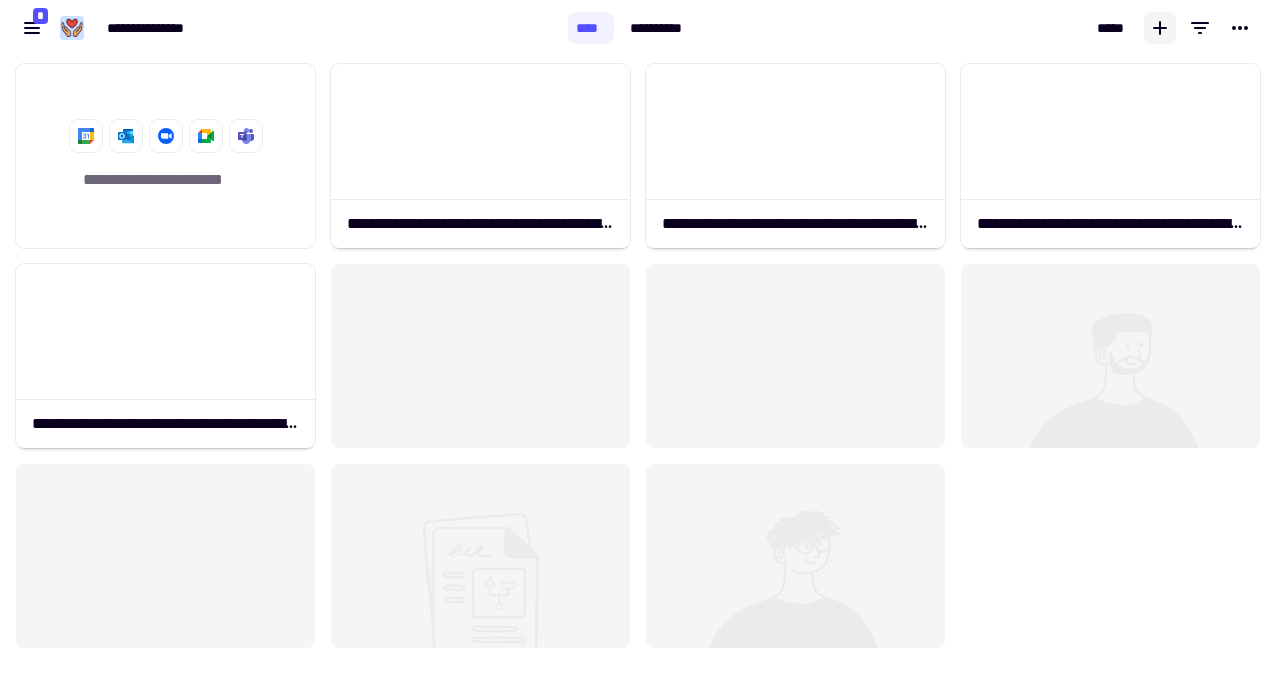 click 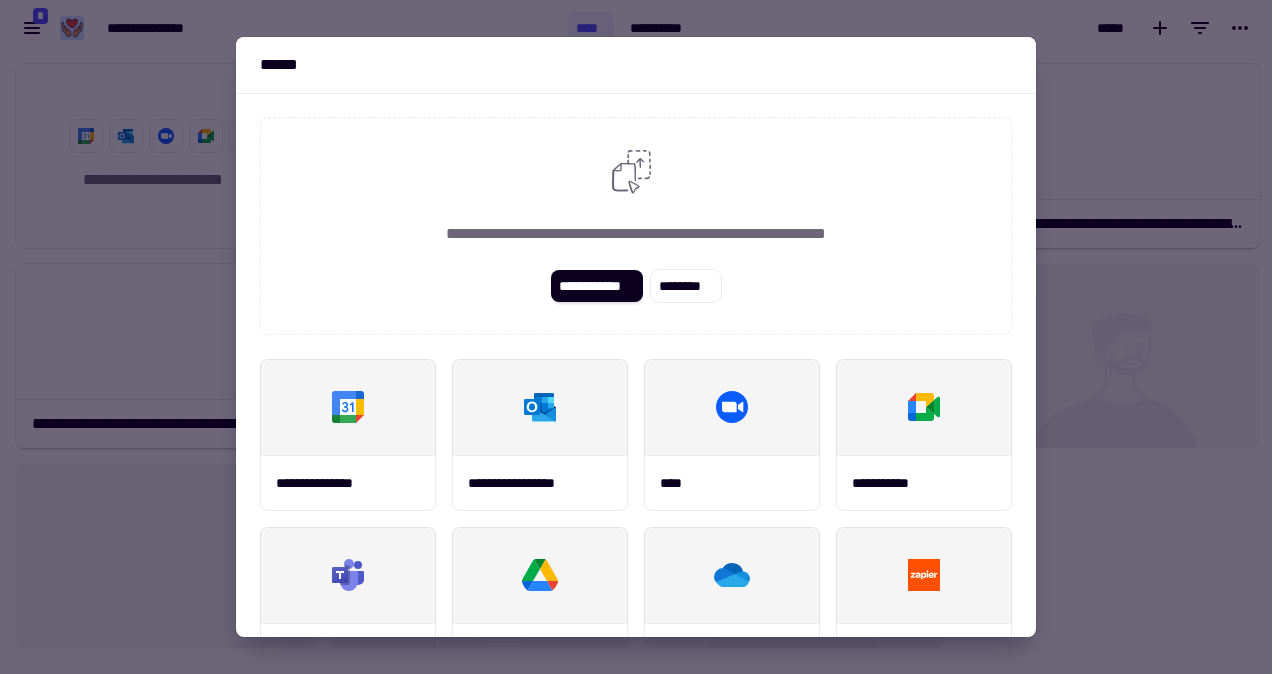 click at bounding box center (636, 337) 